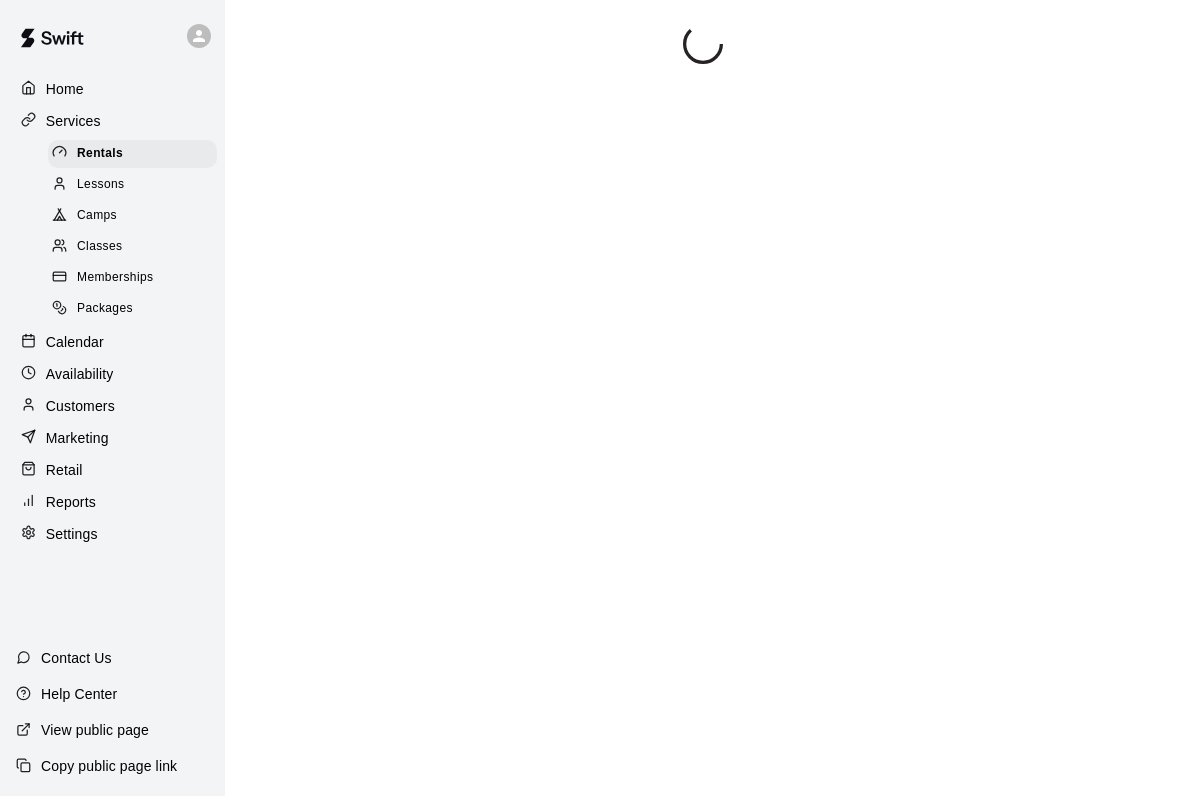 scroll, scrollTop: 0, scrollLeft: 0, axis: both 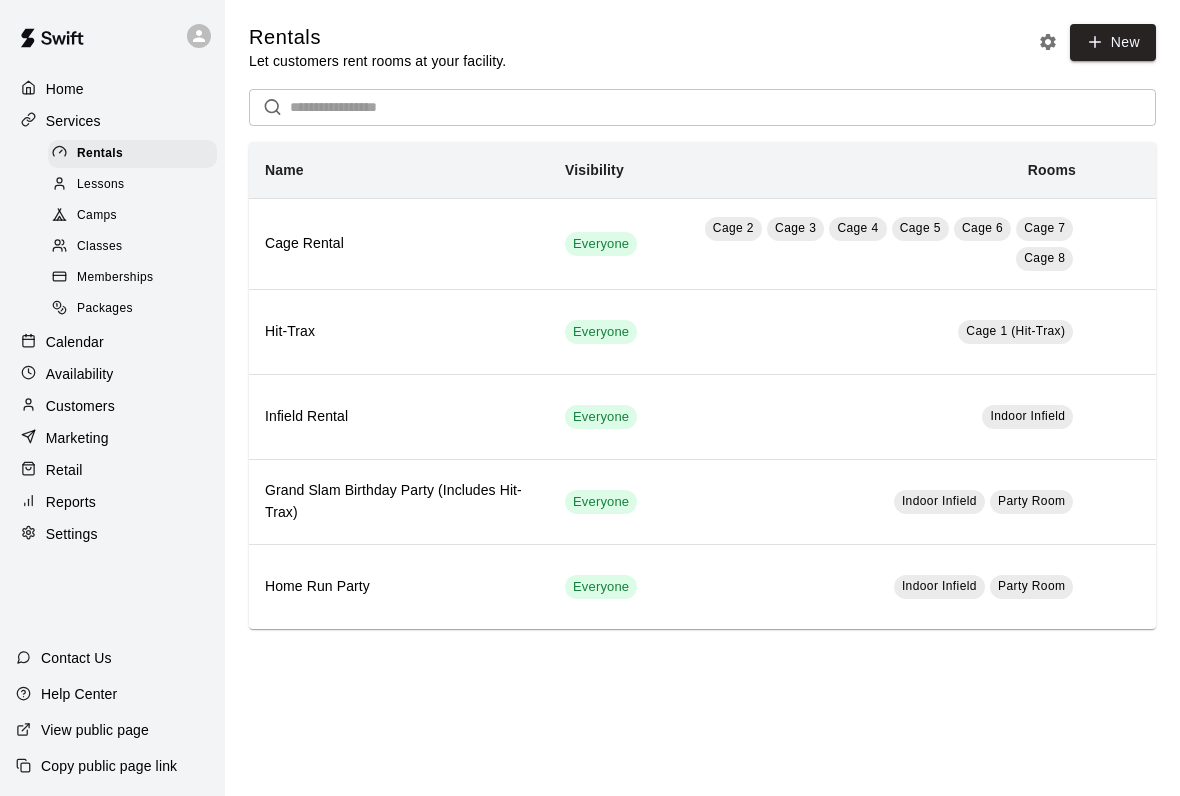 click on "Calendar" at bounding box center [112, 342] 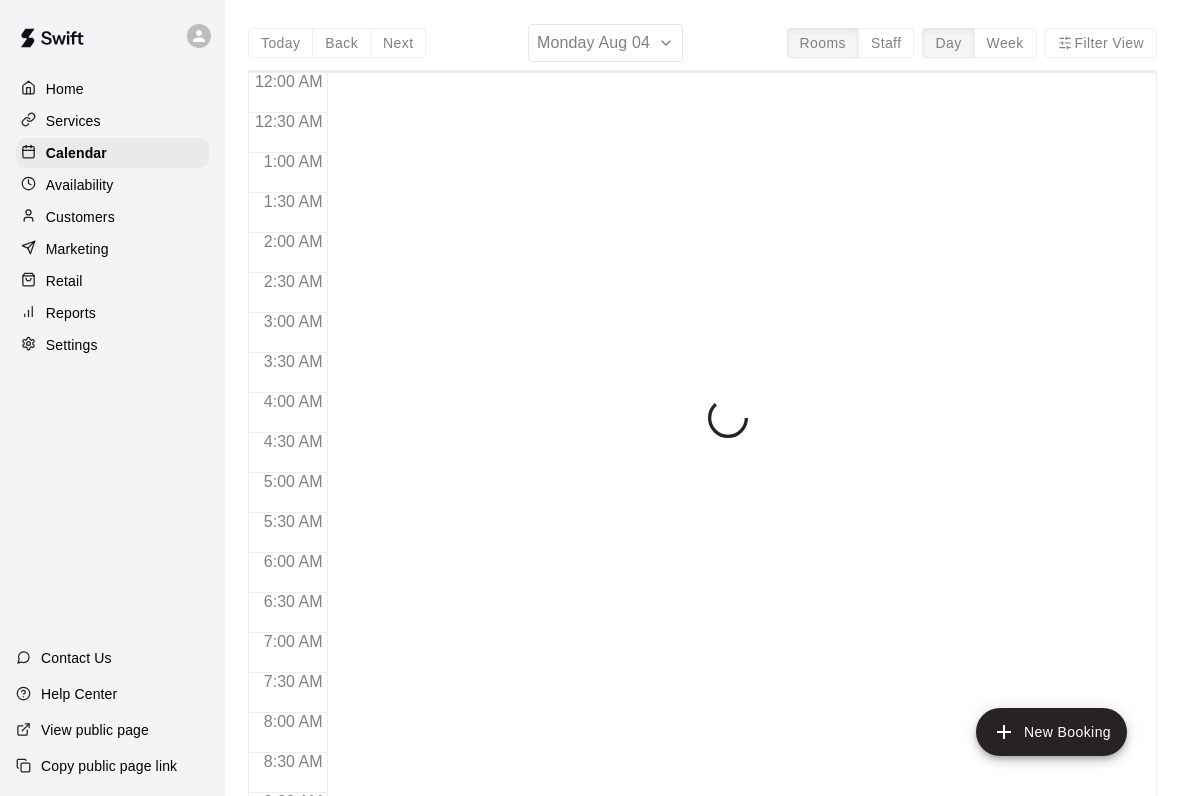 scroll, scrollTop: 1136, scrollLeft: 0, axis: vertical 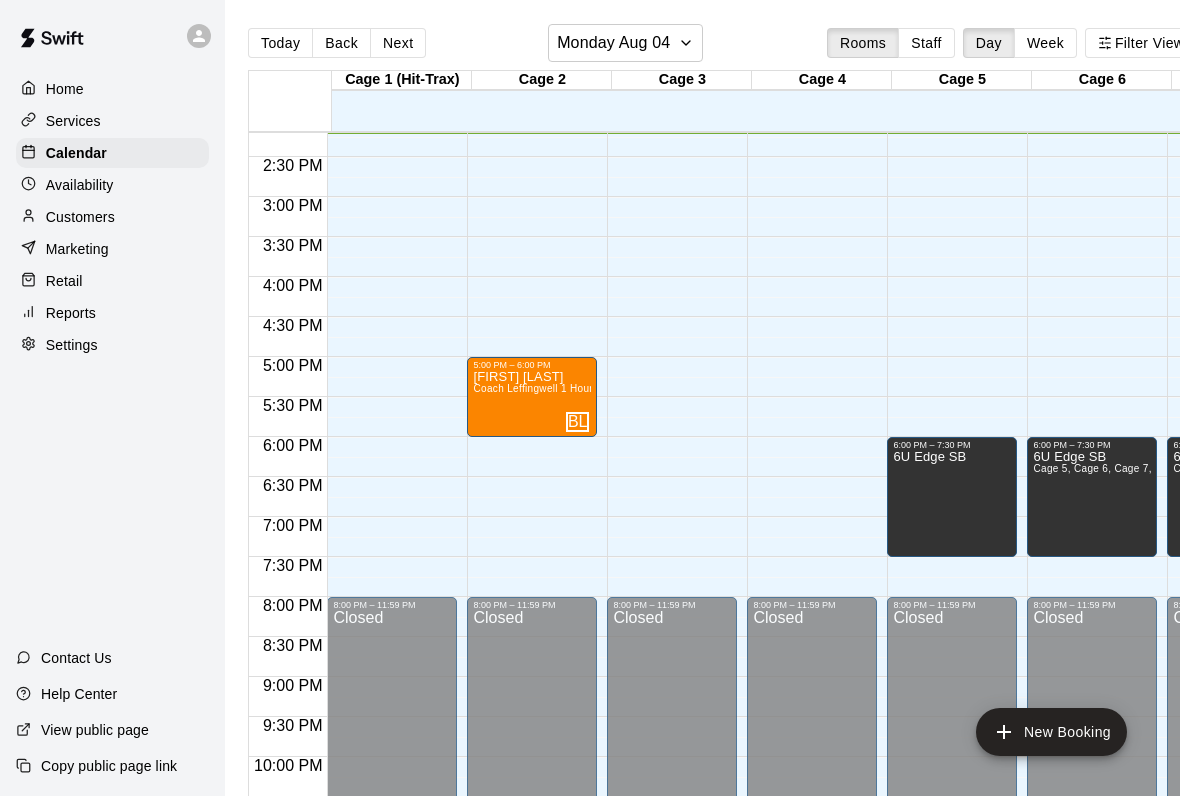 click on "[FIRST] [LAST]" at bounding box center [532, 377] 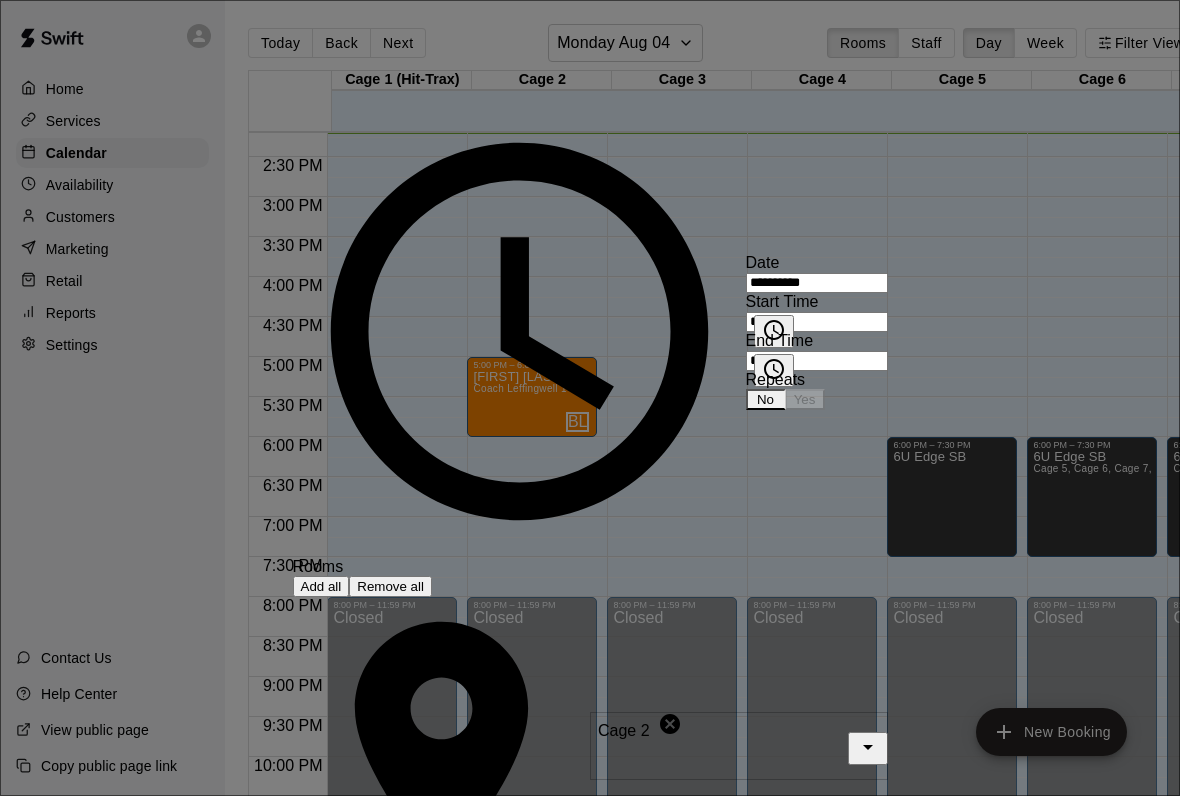 type on "**********" 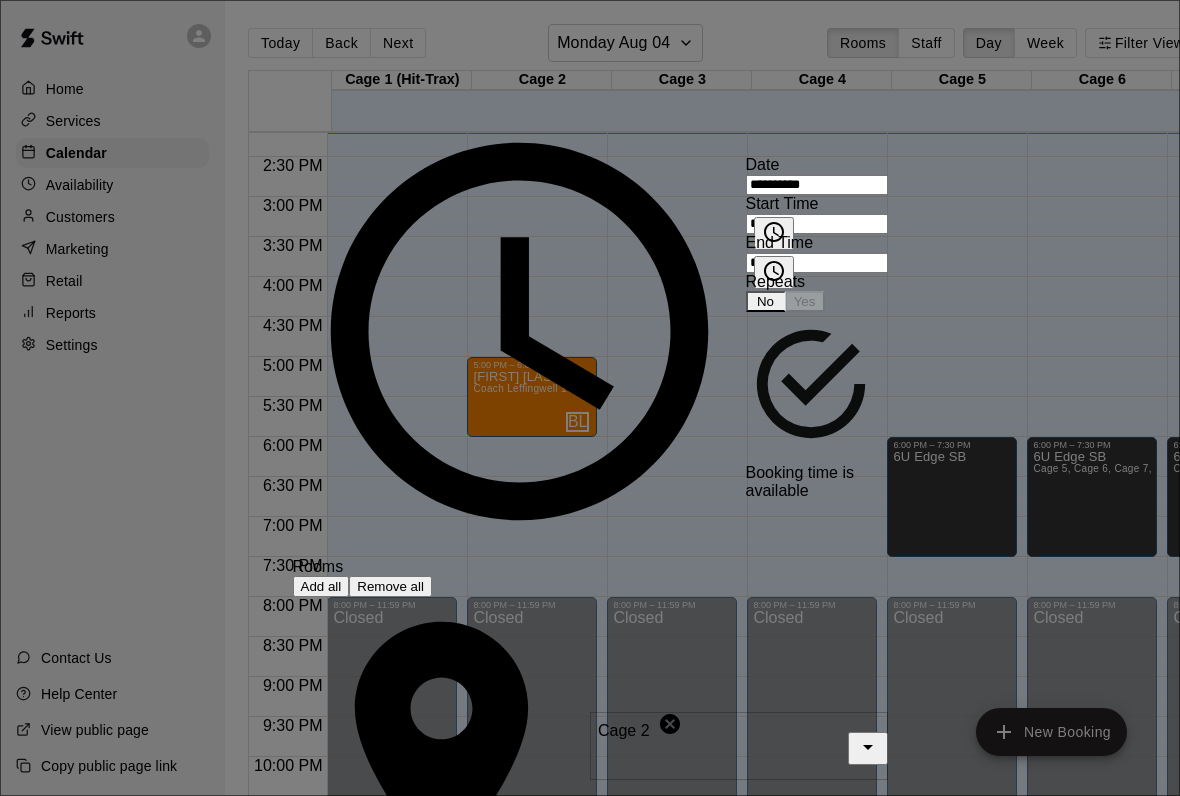 click 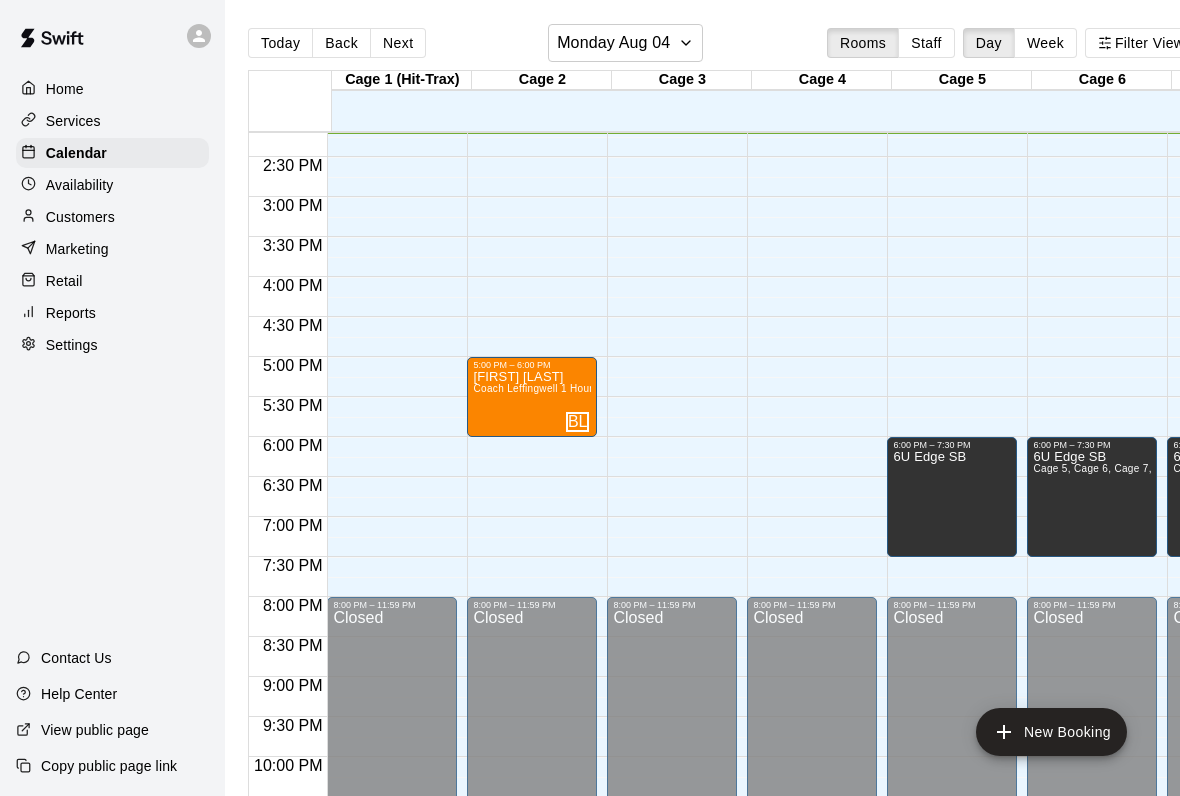 scroll, scrollTop: 1080, scrollLeft: 6, axis: both 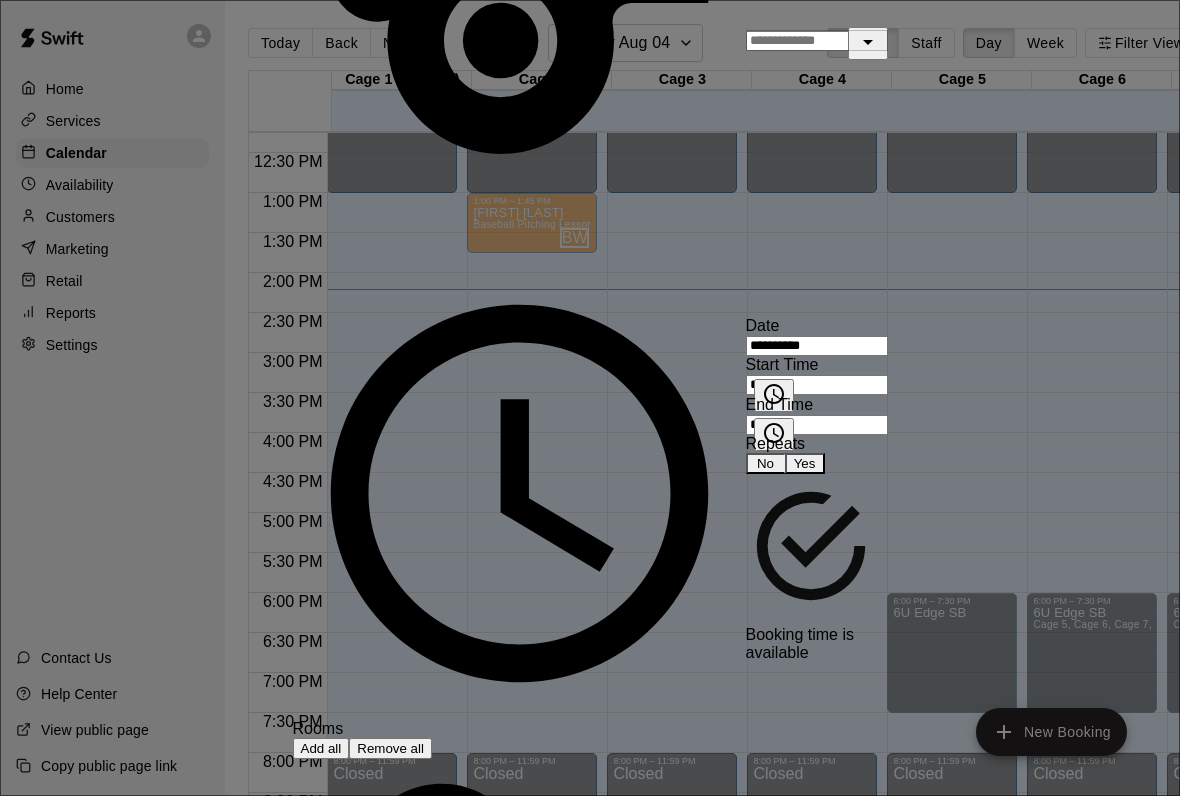 click at bounding box center [817, 41] 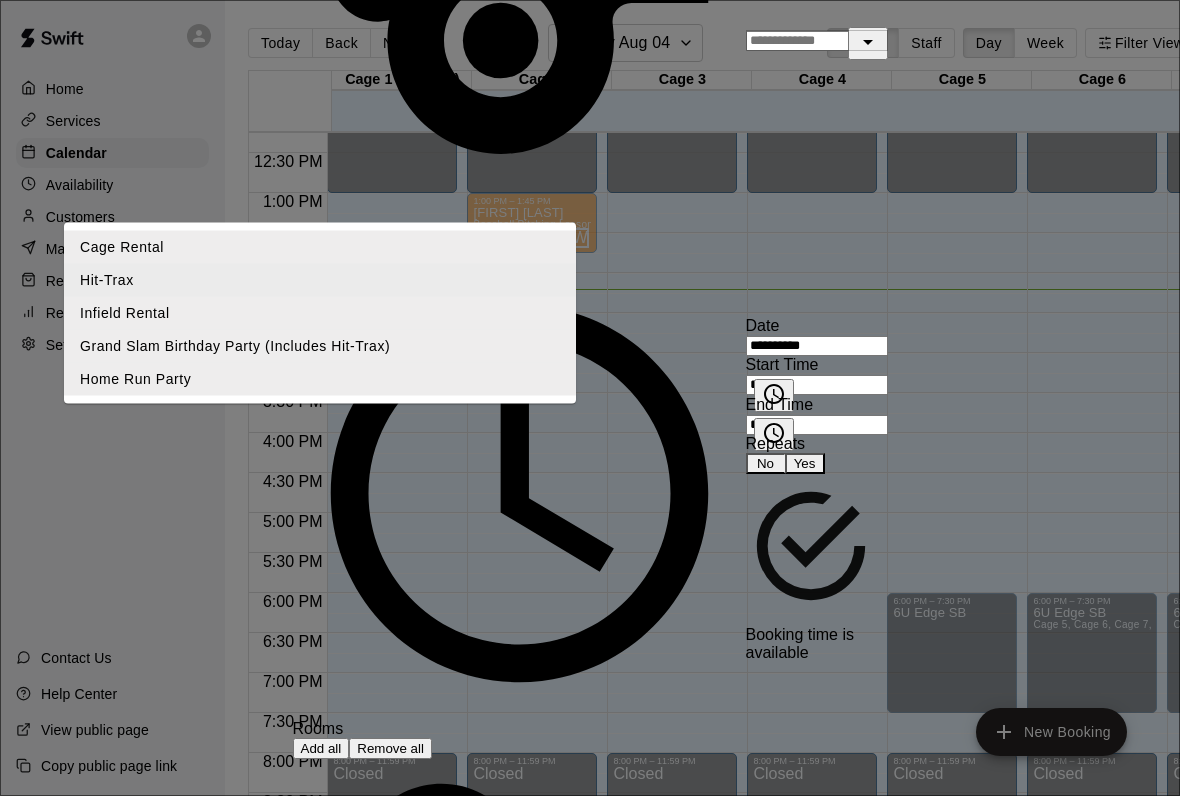 click on "Hit-Trax" at bounding box center (320, 280) 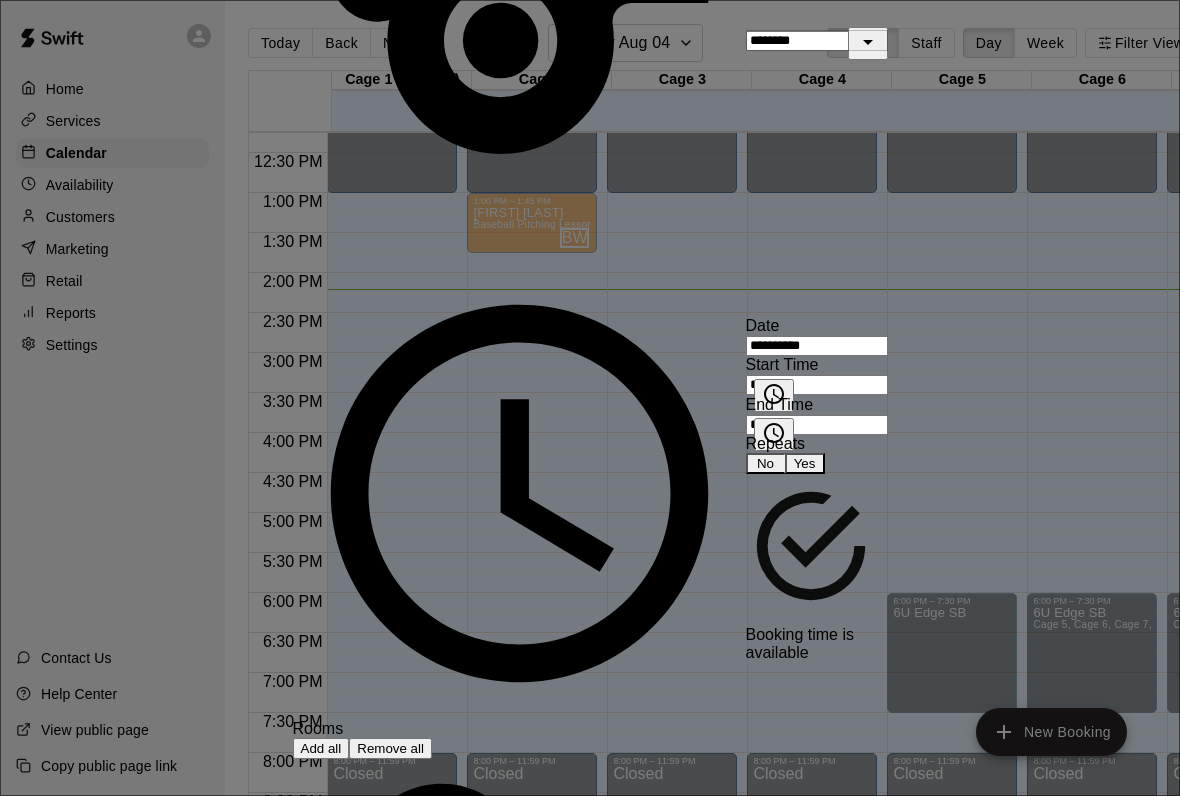scroll, scrollTop: 280, scrollLeft: 0, axis: vertical 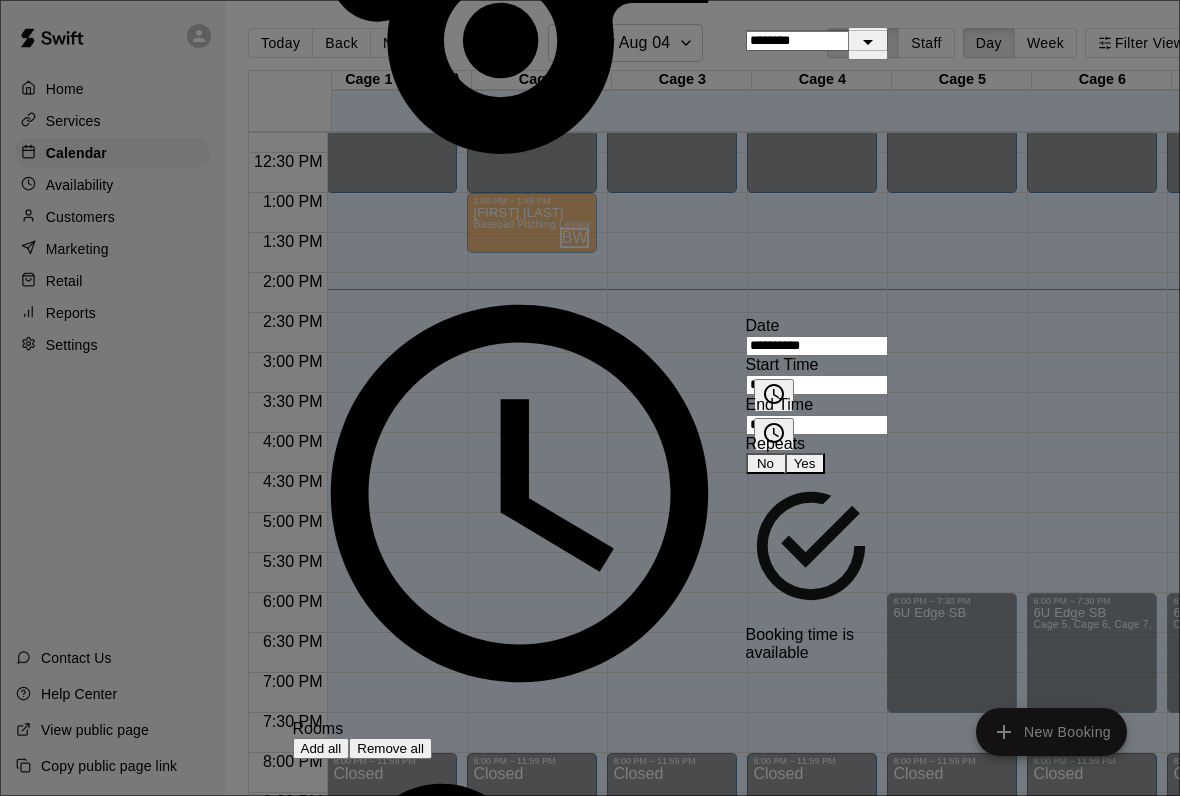 click 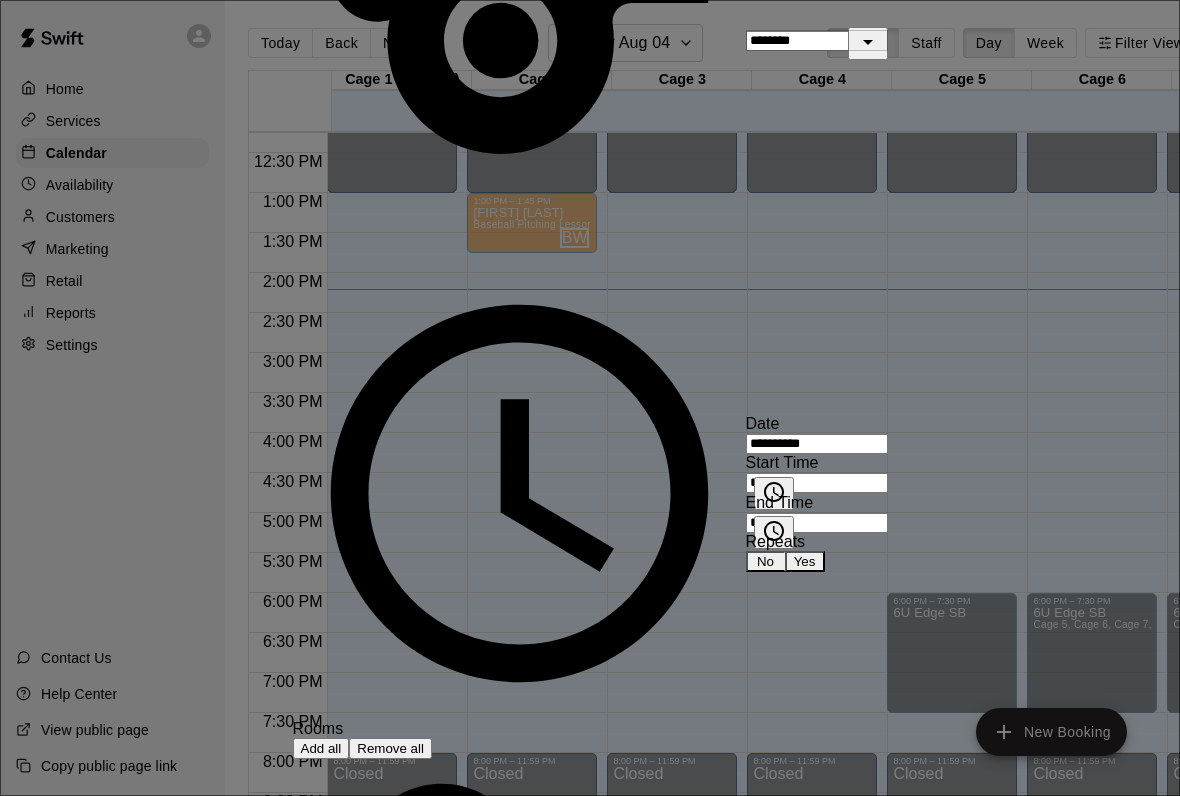 scroll, scrollTop: 199, scrollLeft: 0, axis: vertical 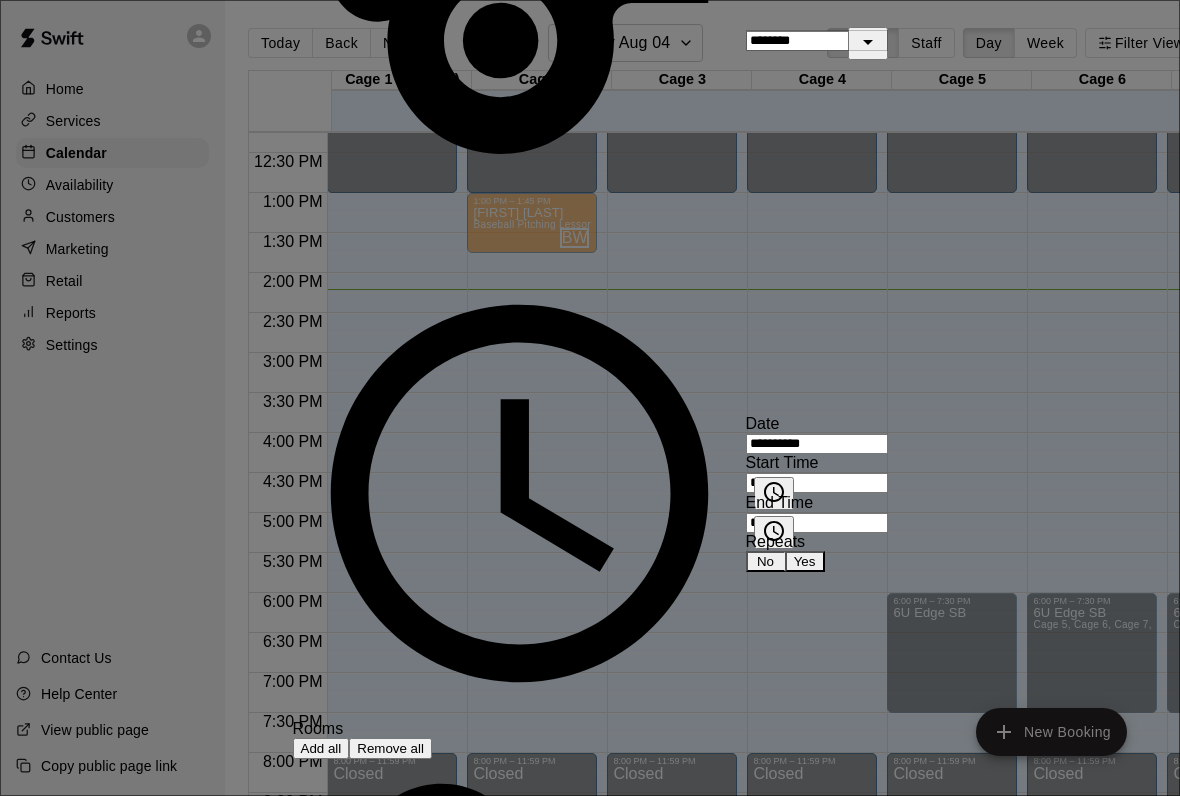 click at bounding box center (661, 908) 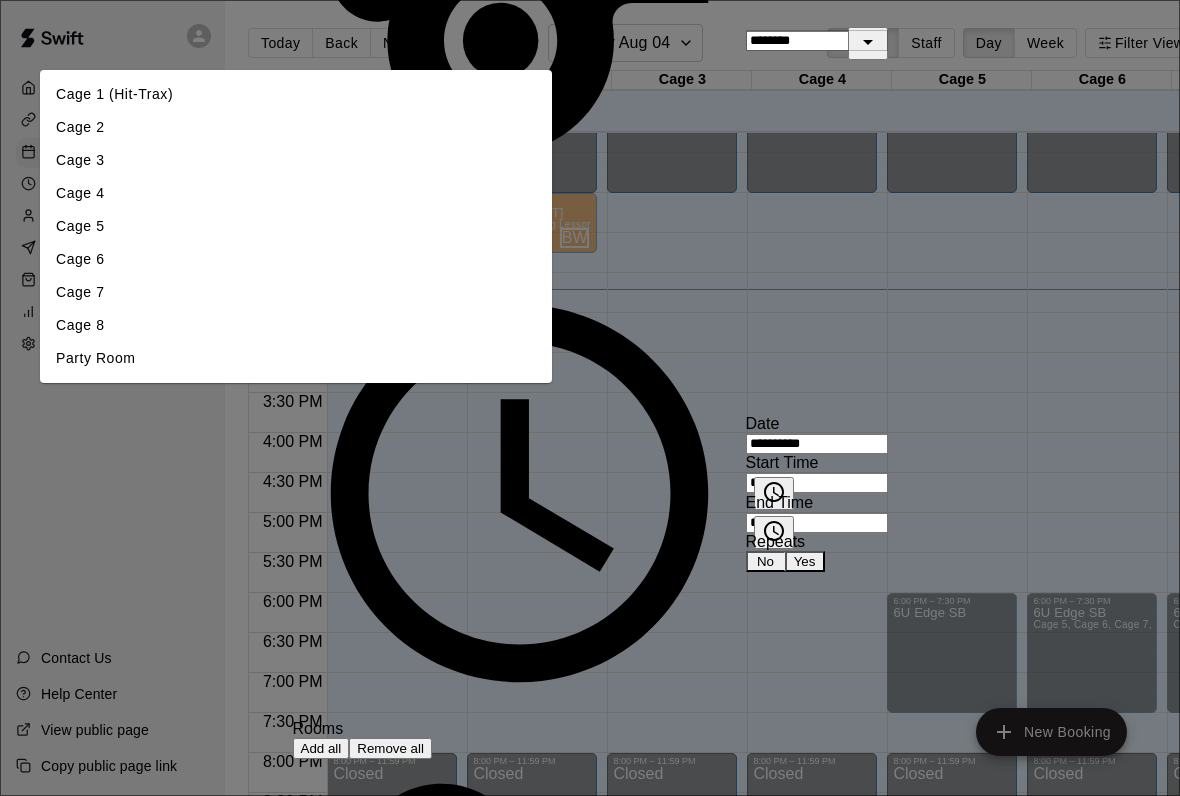 scroll, scrollTop: 0, scrollLeft: 3, axis: horizontal 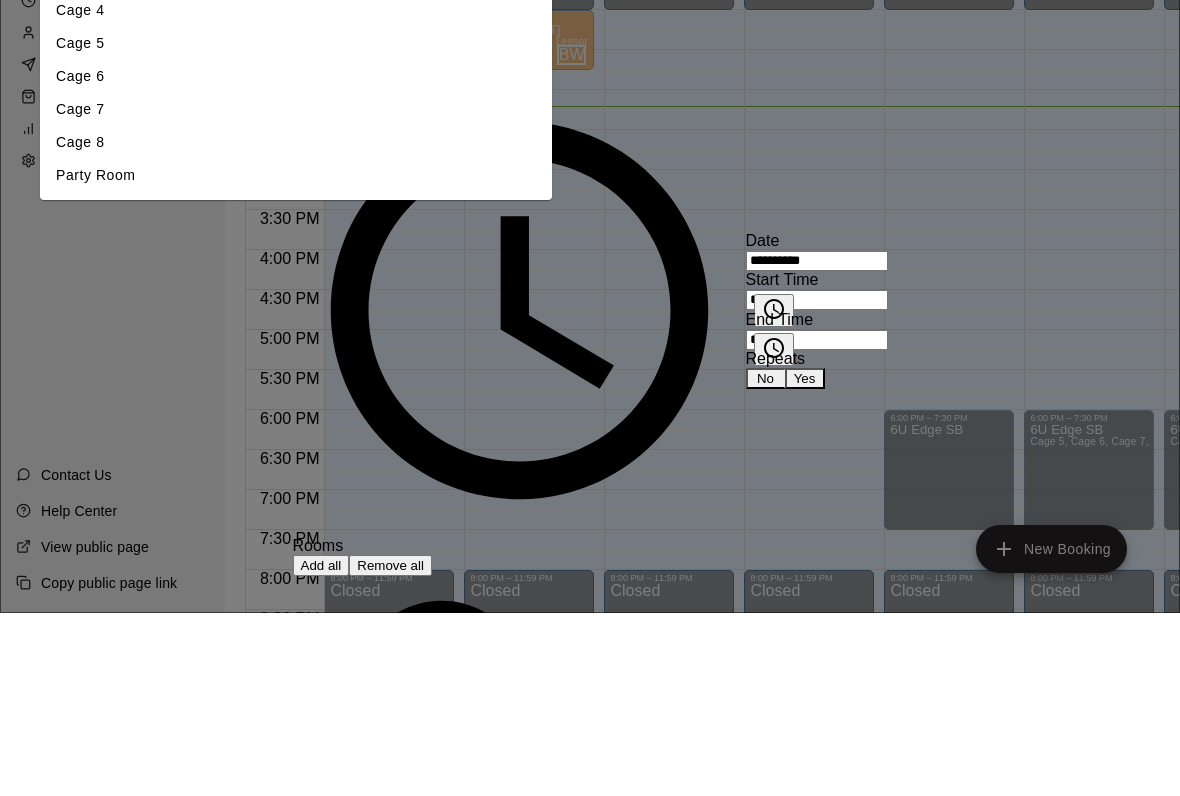 click on "Cage 1 (Hit-Trax)" at bounding box center (296, 94) 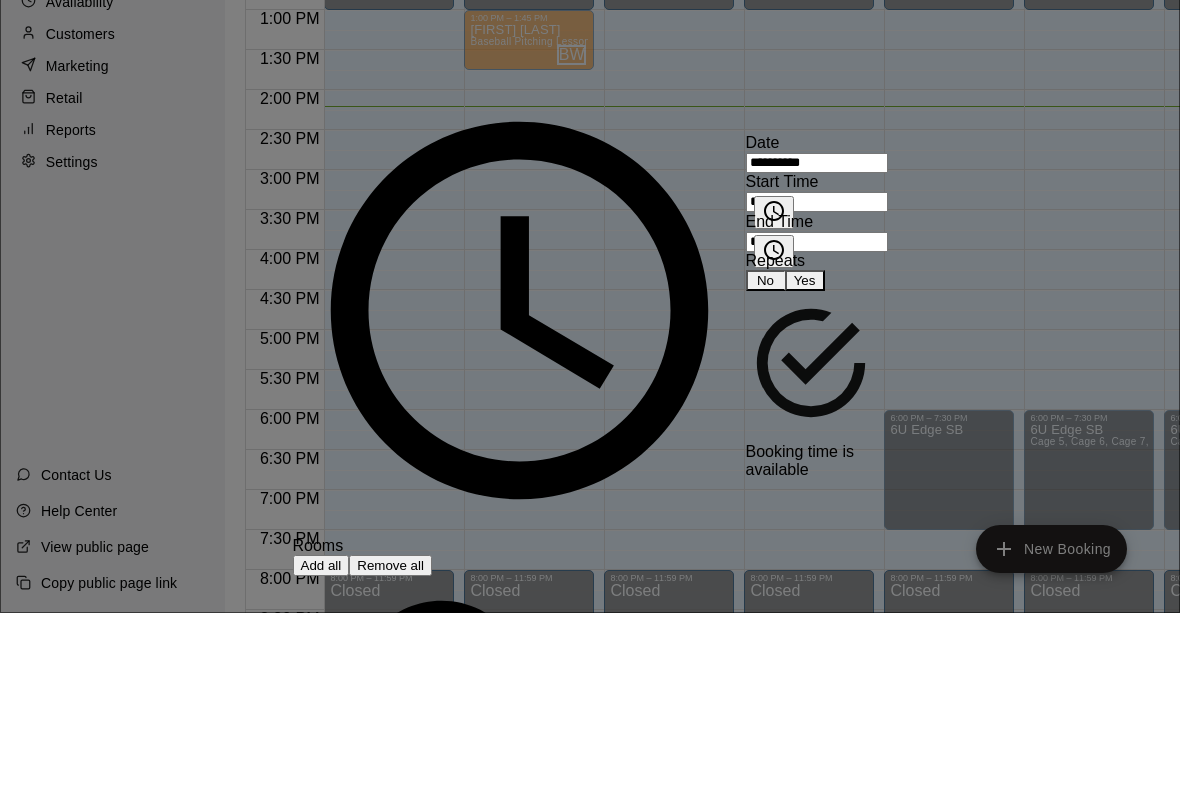 scroll, scrollTop: 56, scrollLeft: 3, axis: both 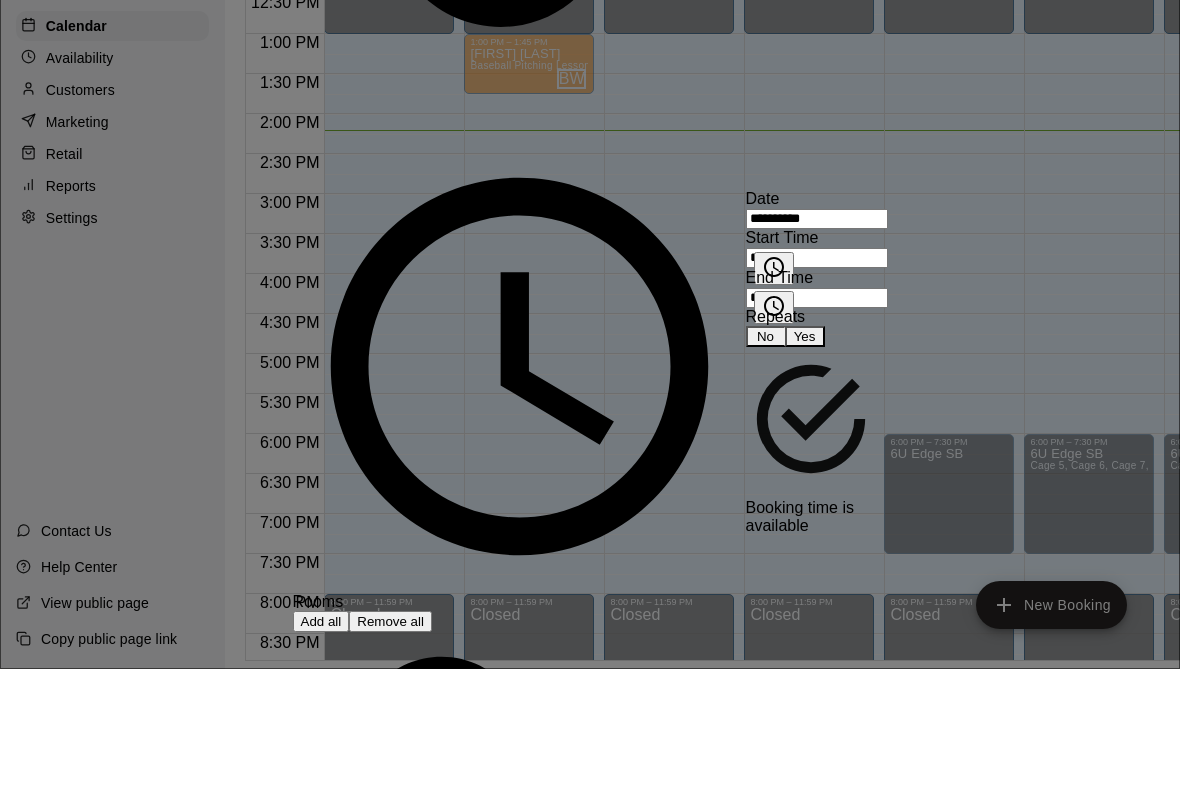 click at bounding box center (364, -558) 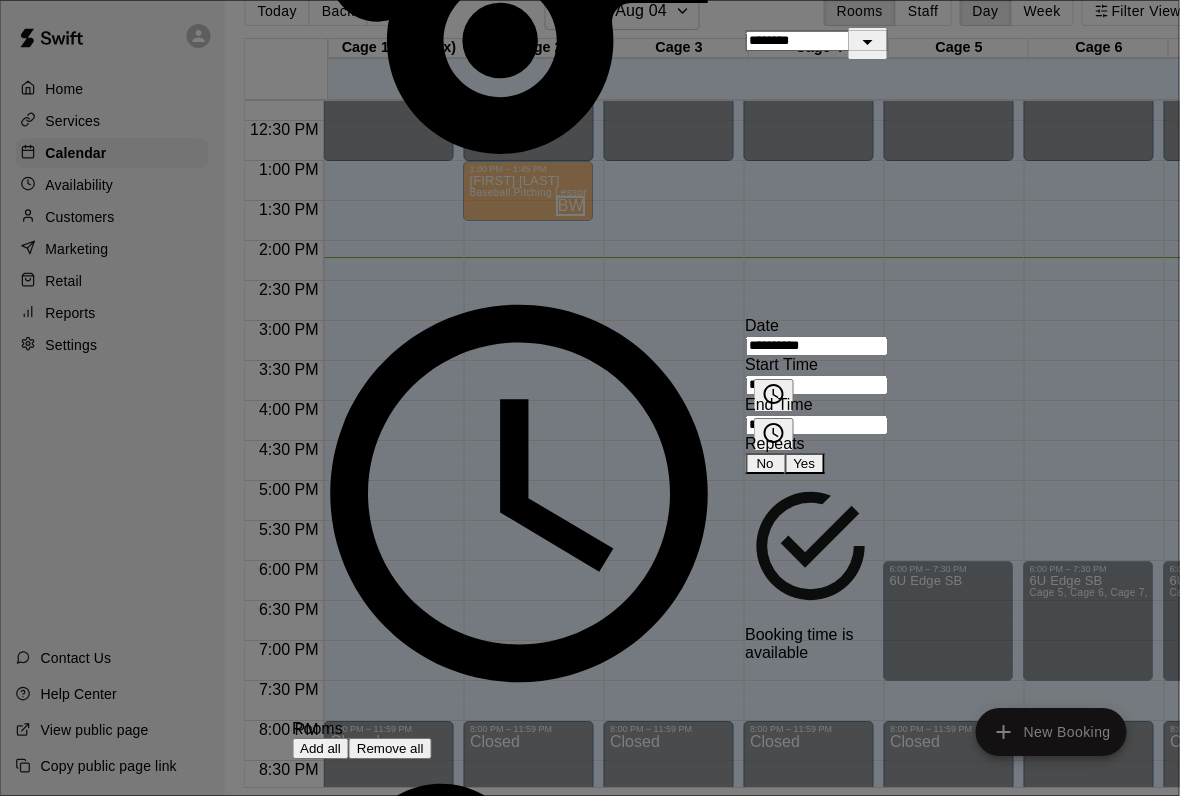 type on "******" 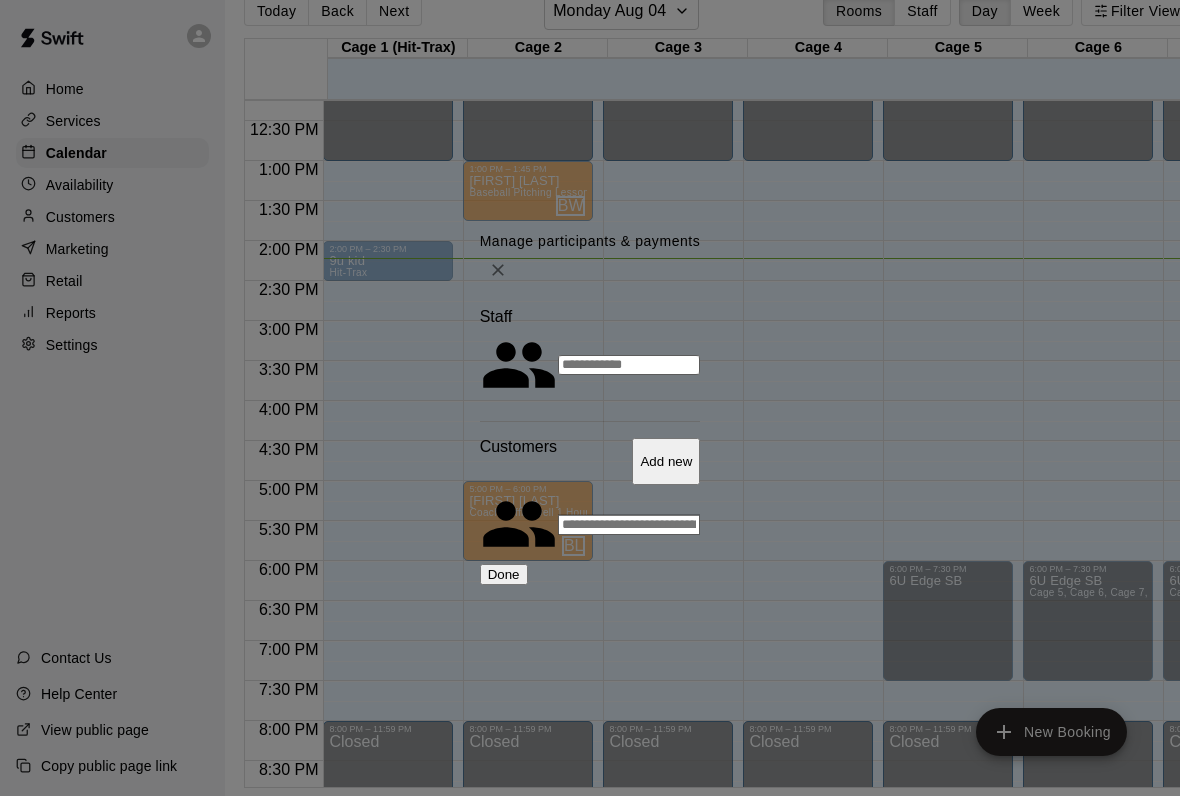click on "Manage participants & payments" at bounding box center [590, 259] 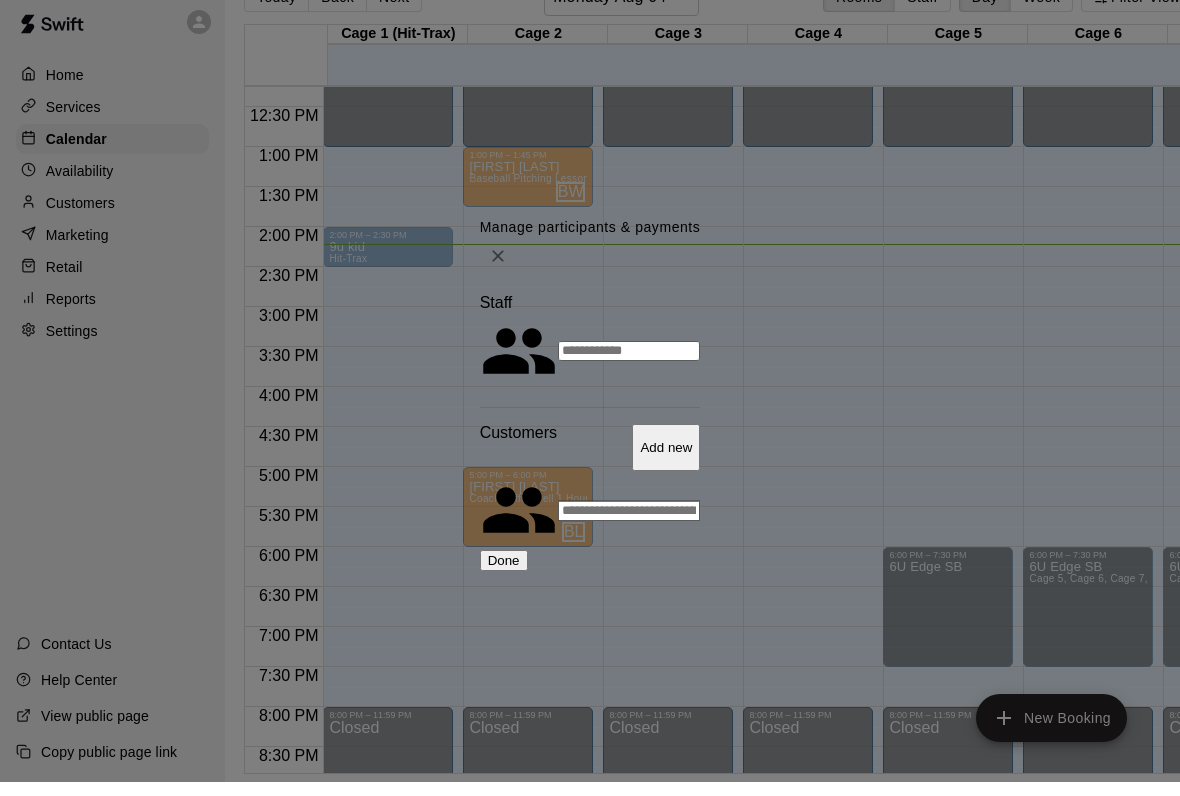 scroll, scrollTop: 56, scrollLeft: 3, axis: both 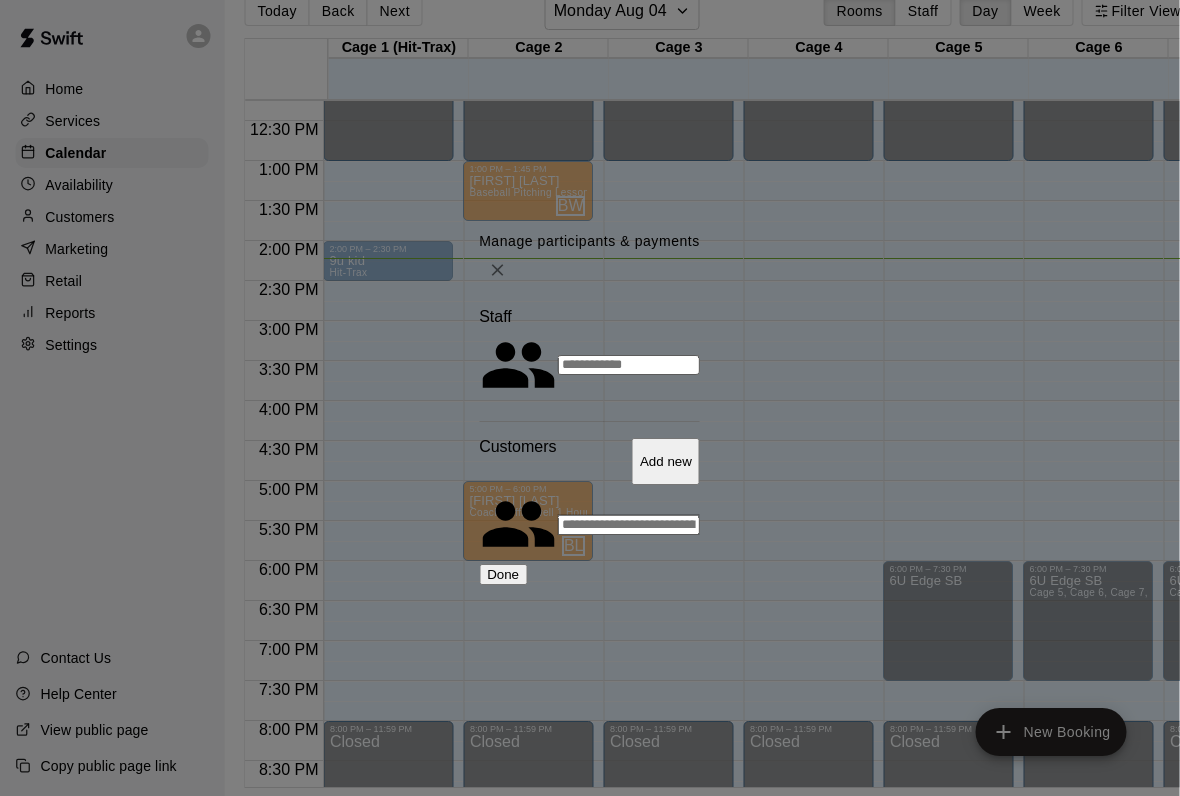 click on "Done" at bounding box center (504, 574) 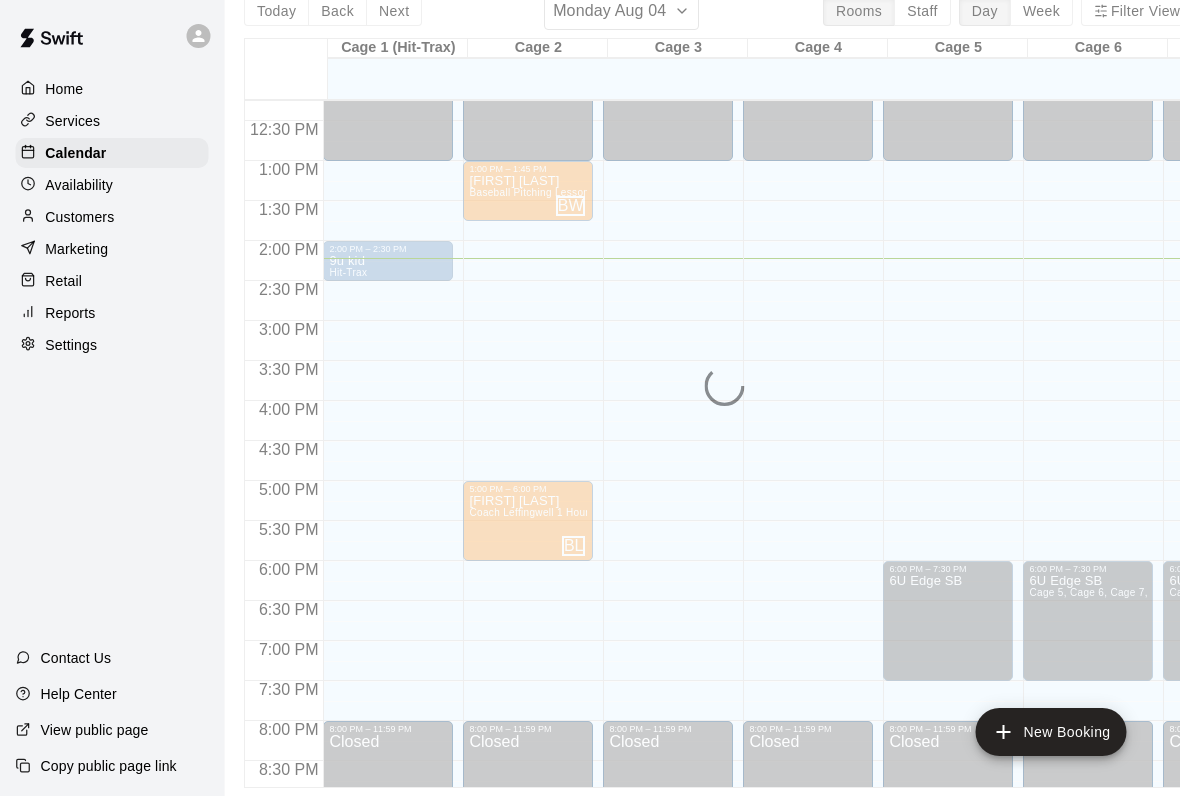 scroll, scrollTop: 56, scrollLeft: 4, axis: both 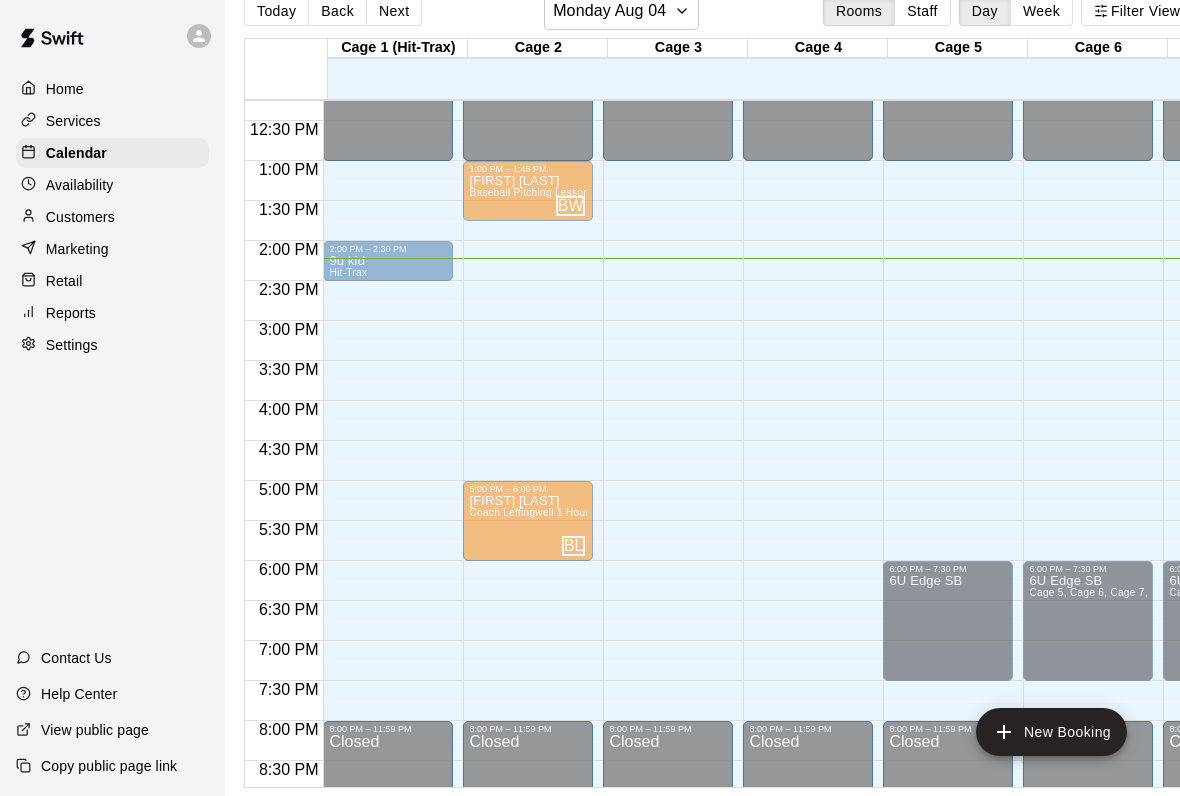 click on "9u kid Hit-Trax" at bounding box center [388, 652] 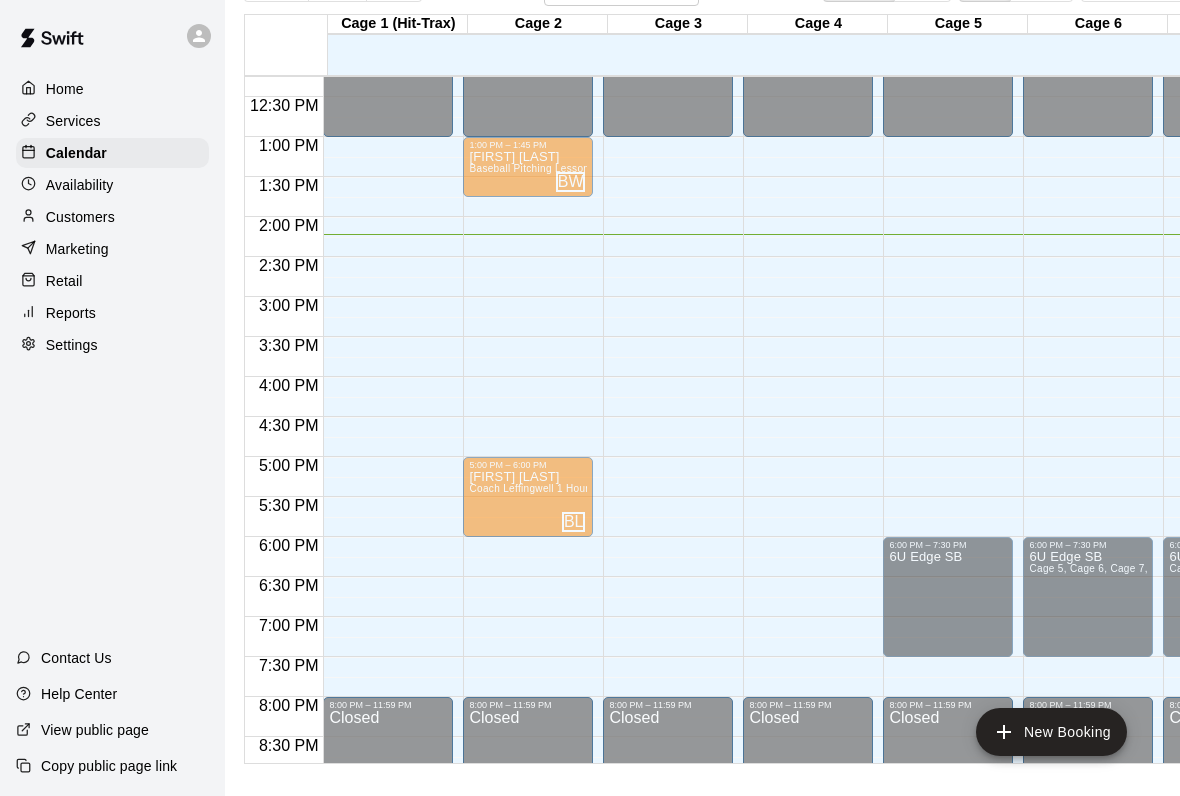 click at bounding box center [55, 792] 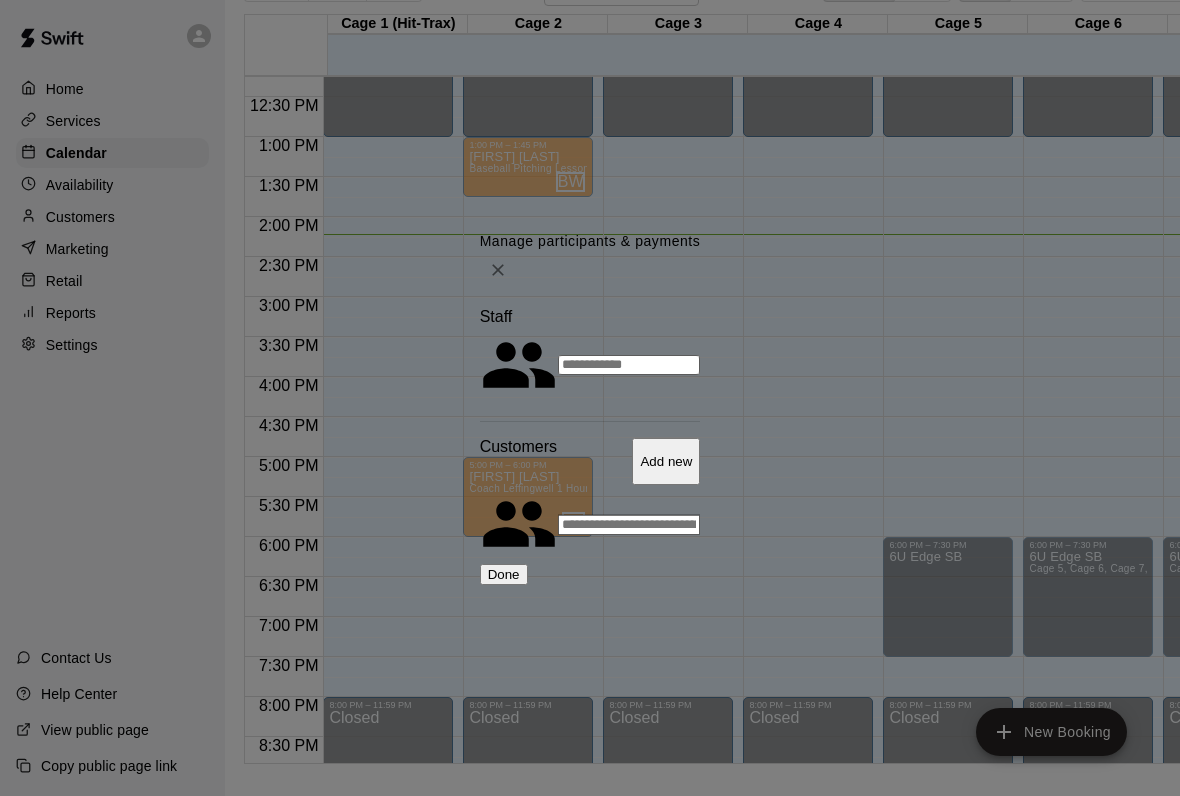 click at bounding box center (629, 525) 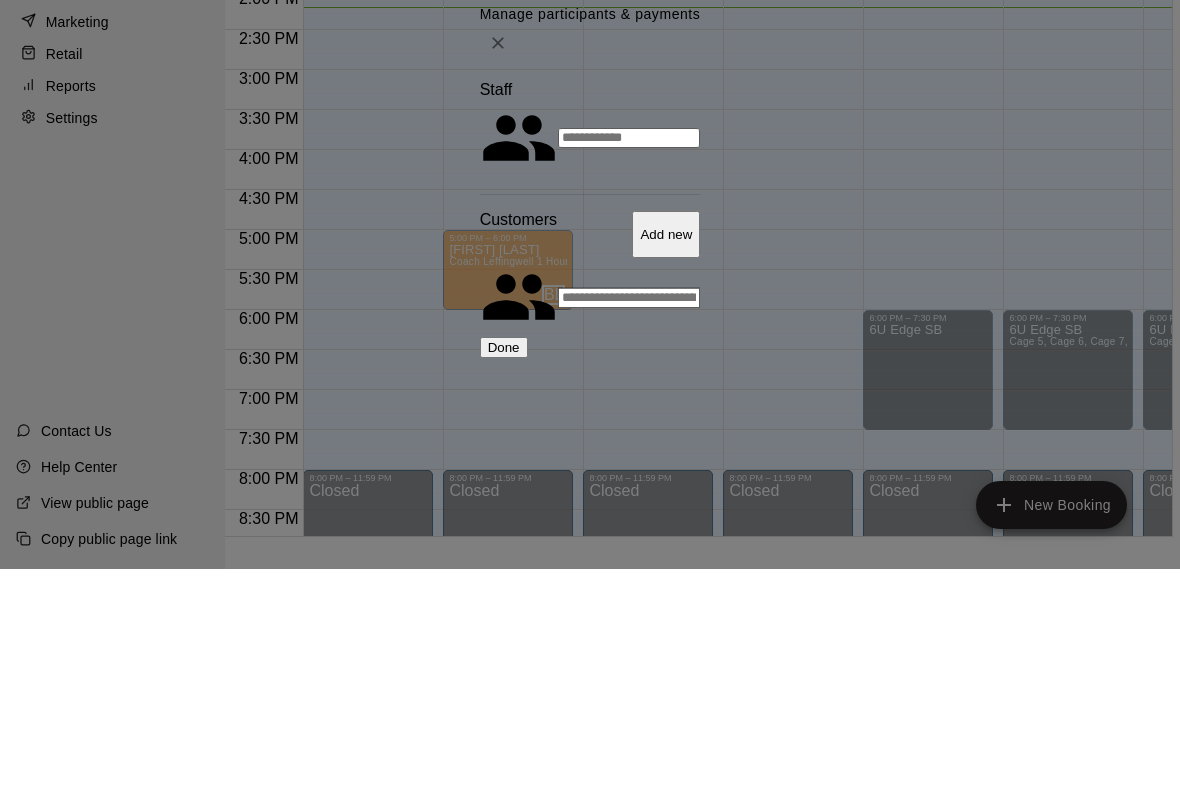 click on "Staff ​ Customers Add new ​" at bounding box center [590, 436] 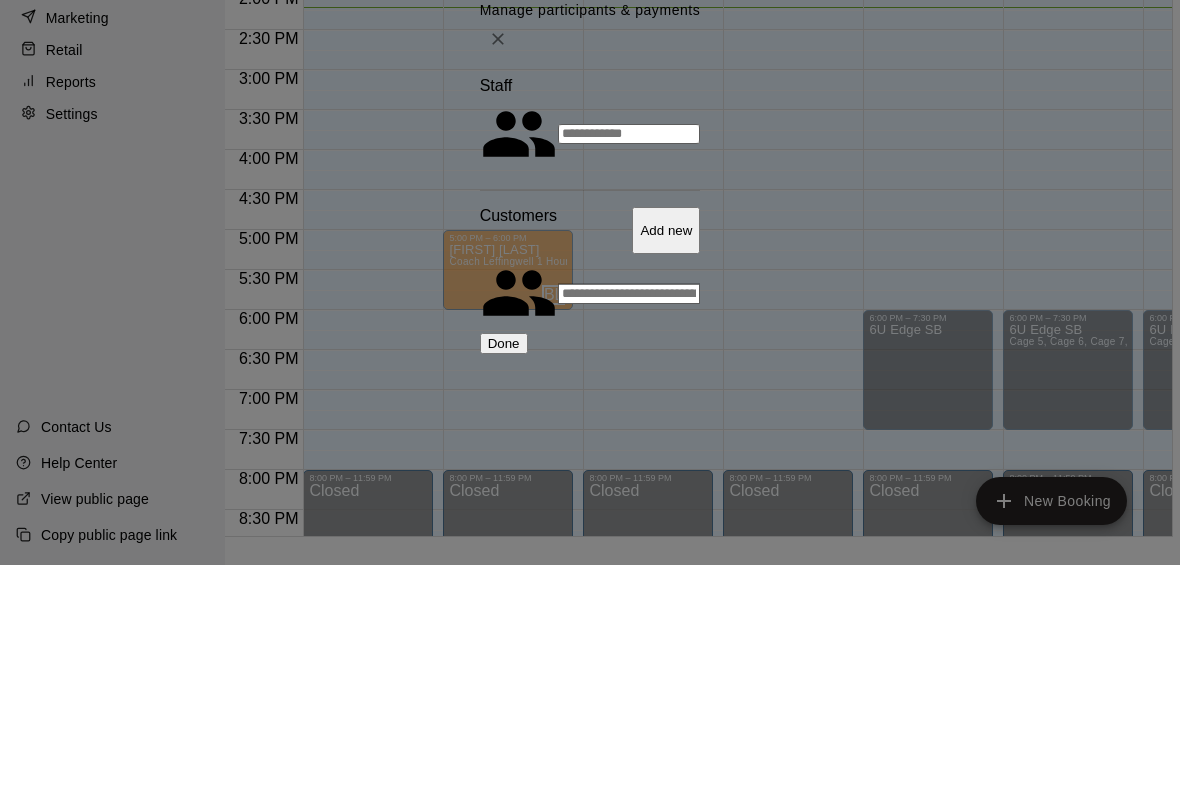 scroll, scrollTop: 50, scrollLeft: 24, axis: both 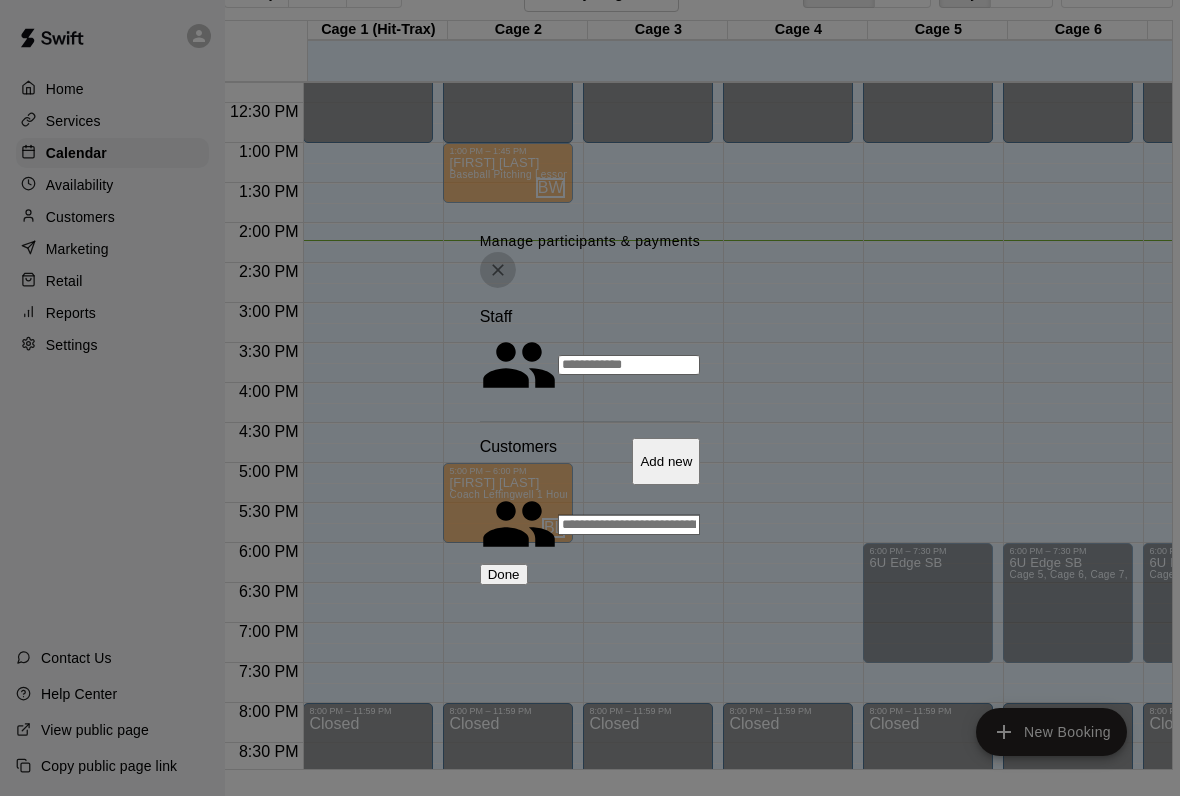 click 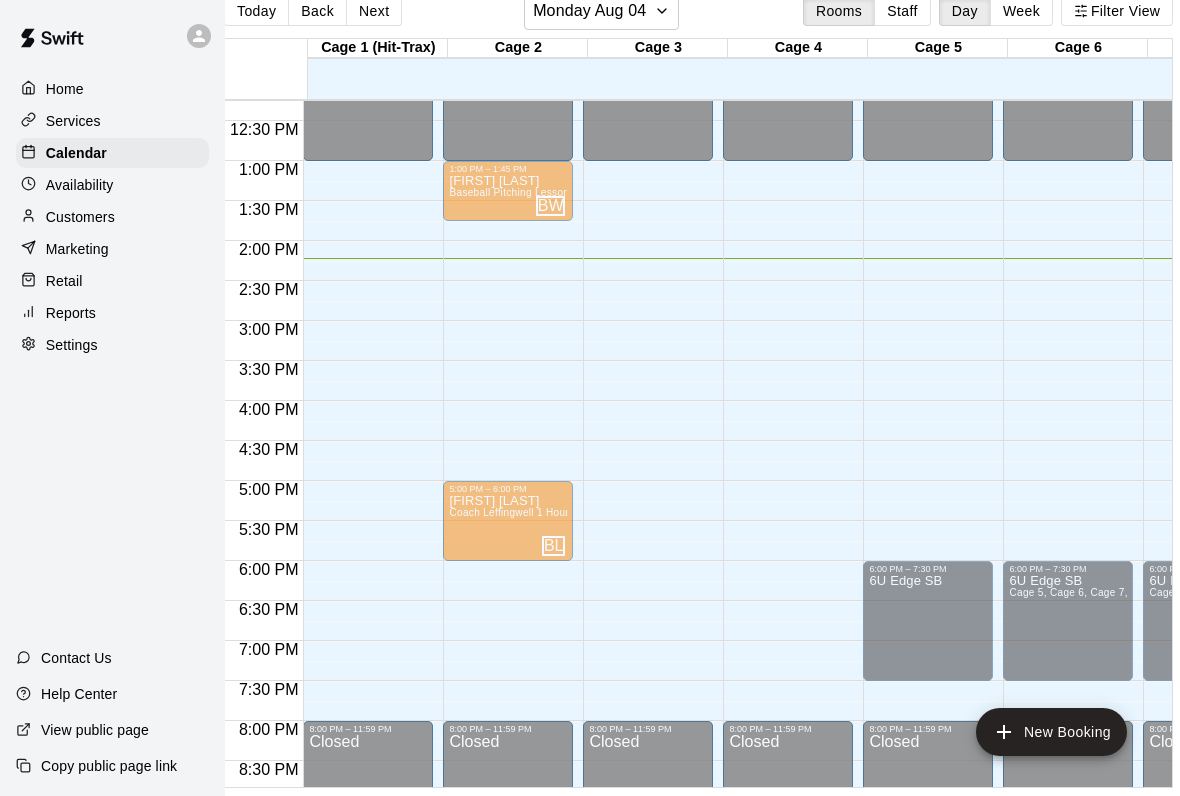 click on "Services" at bounding box center [112, 121] 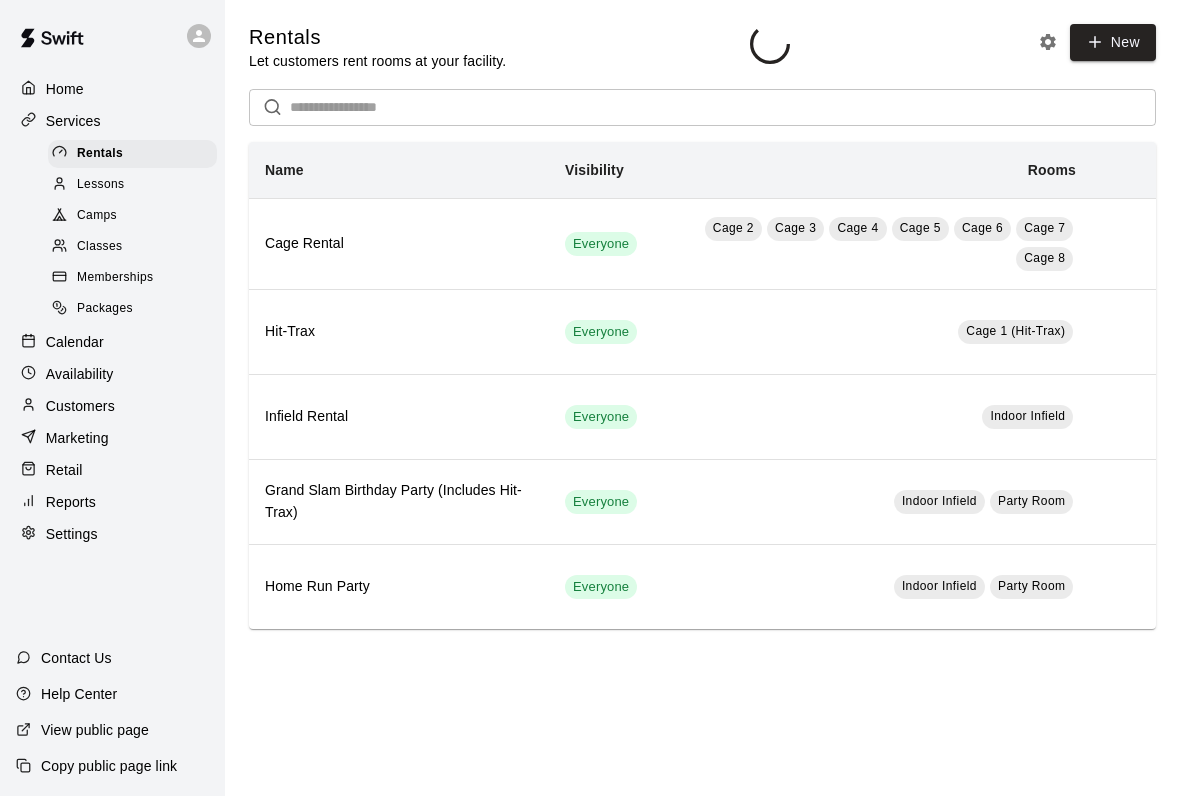 scroll, scrollTop: 0, scrollLeft: 0, axis: both 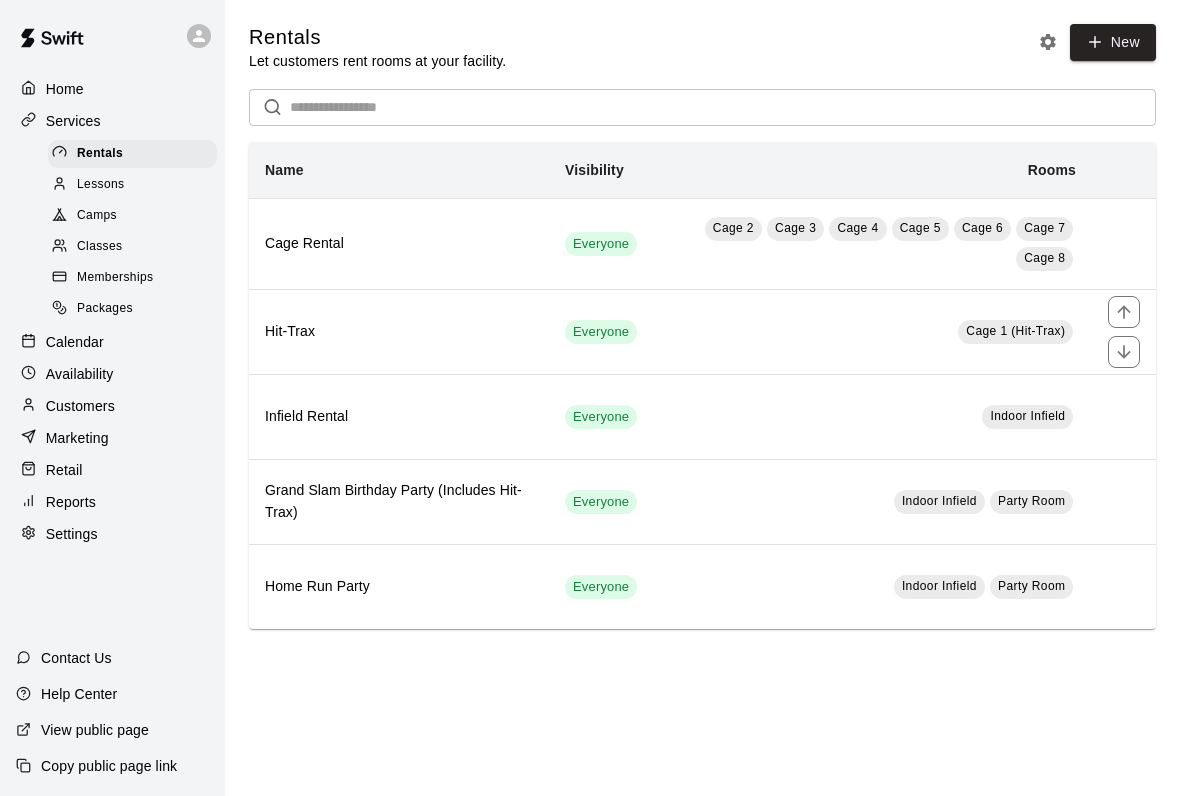 click on "Cage 1 (Hit-Trax)" at bounding box center (872, 332) 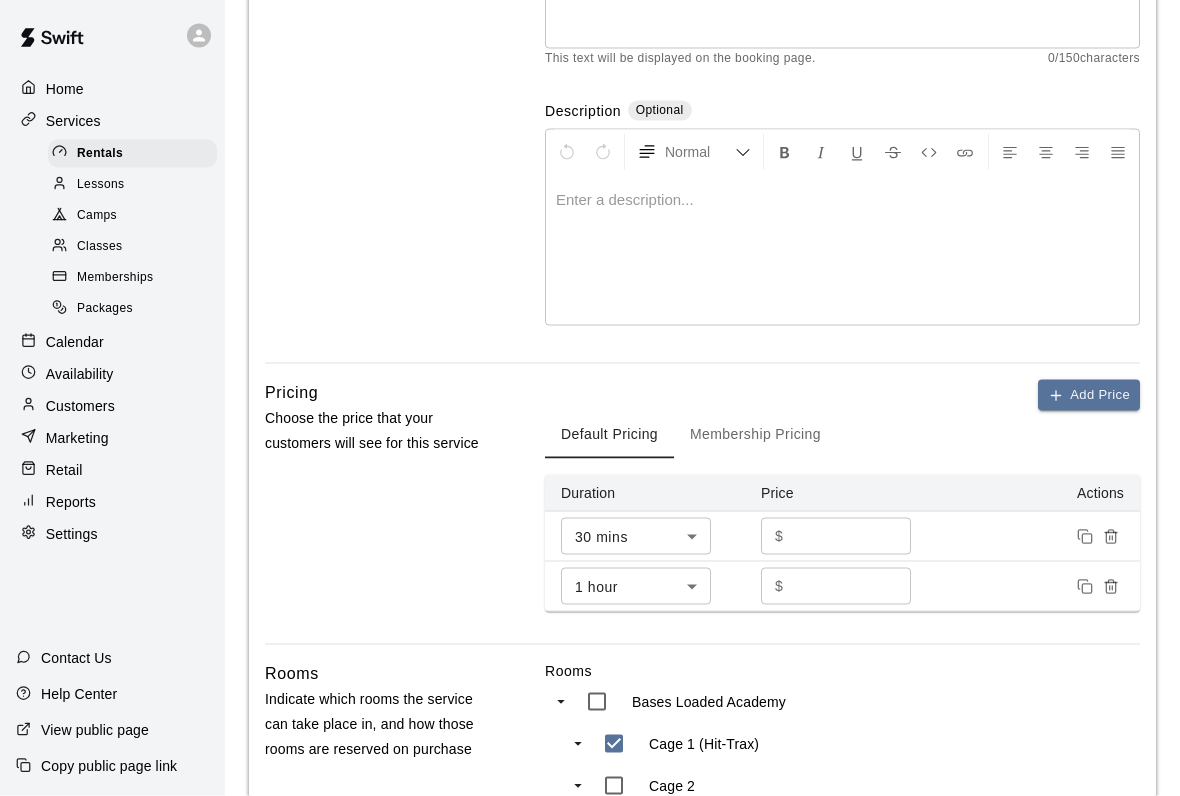 scroll, scrollTop: 324, scrollLeft: 0, axis: vertical 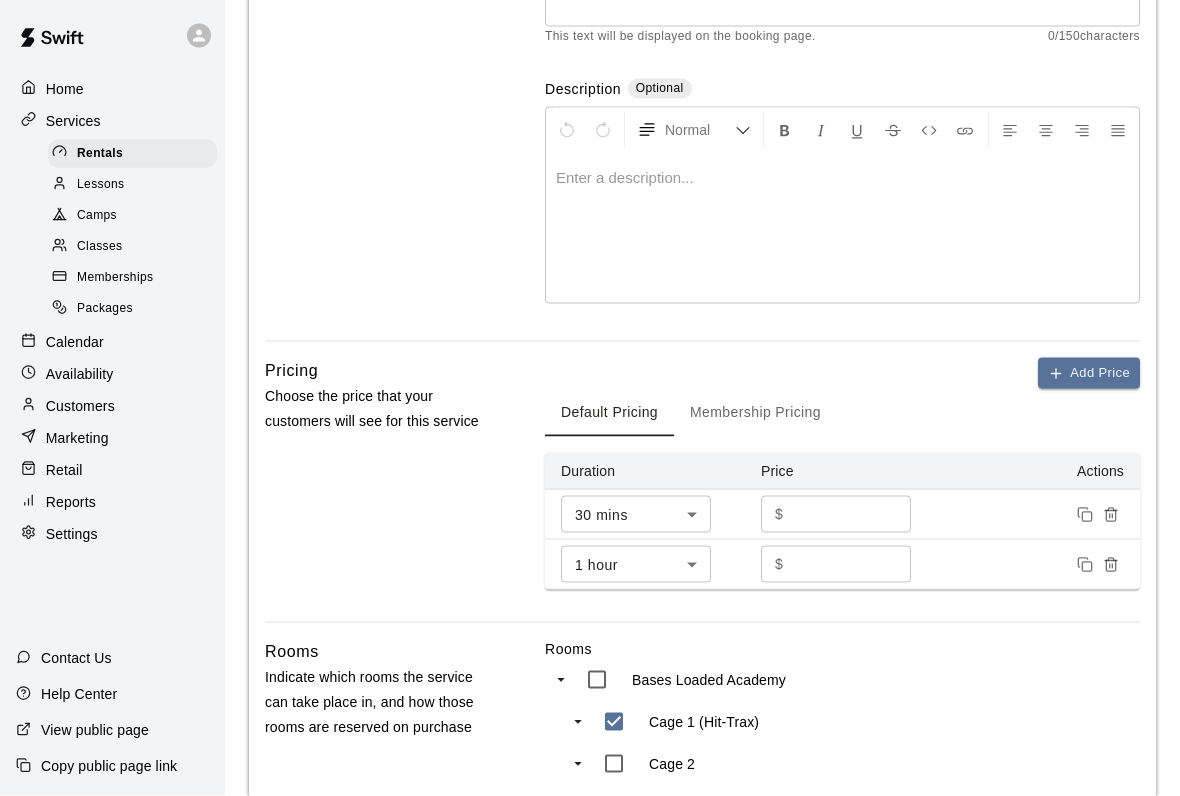 click on "Calendar" at bounding box center (75, 342) 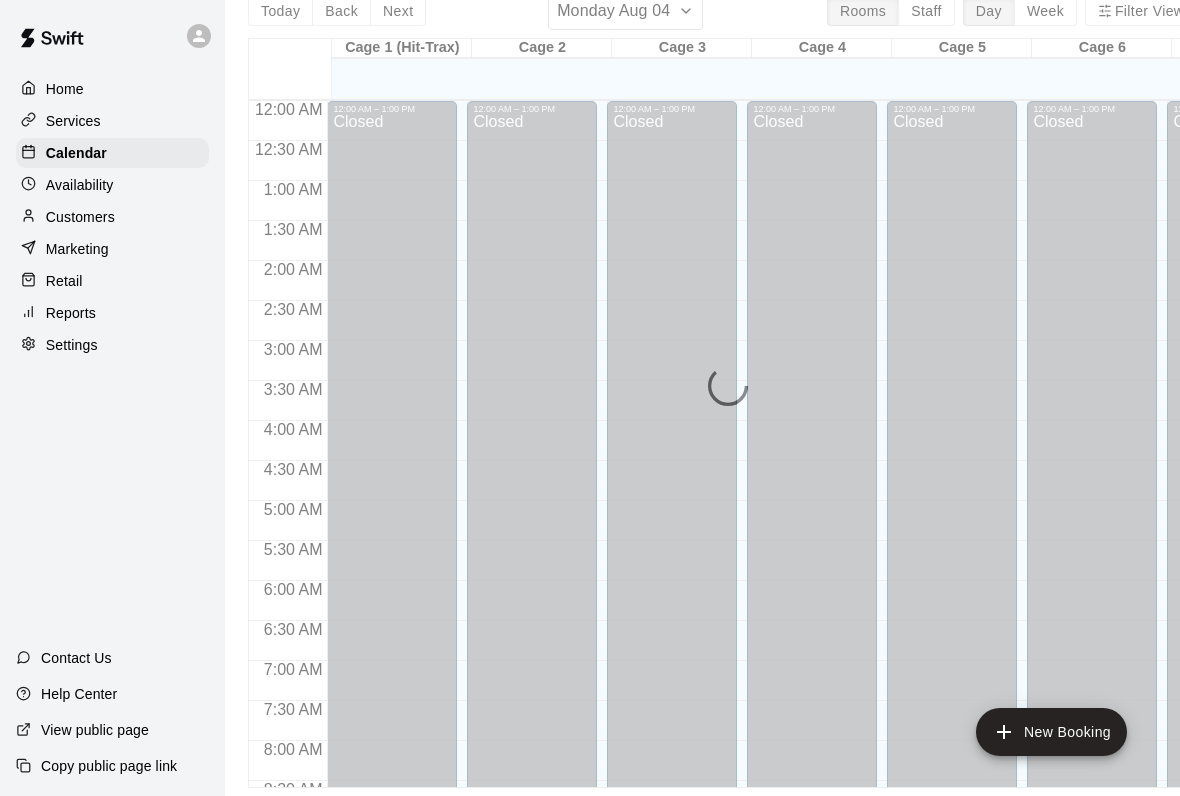scroll, scrollTop: 0, scrollLeft: 0, axis: both 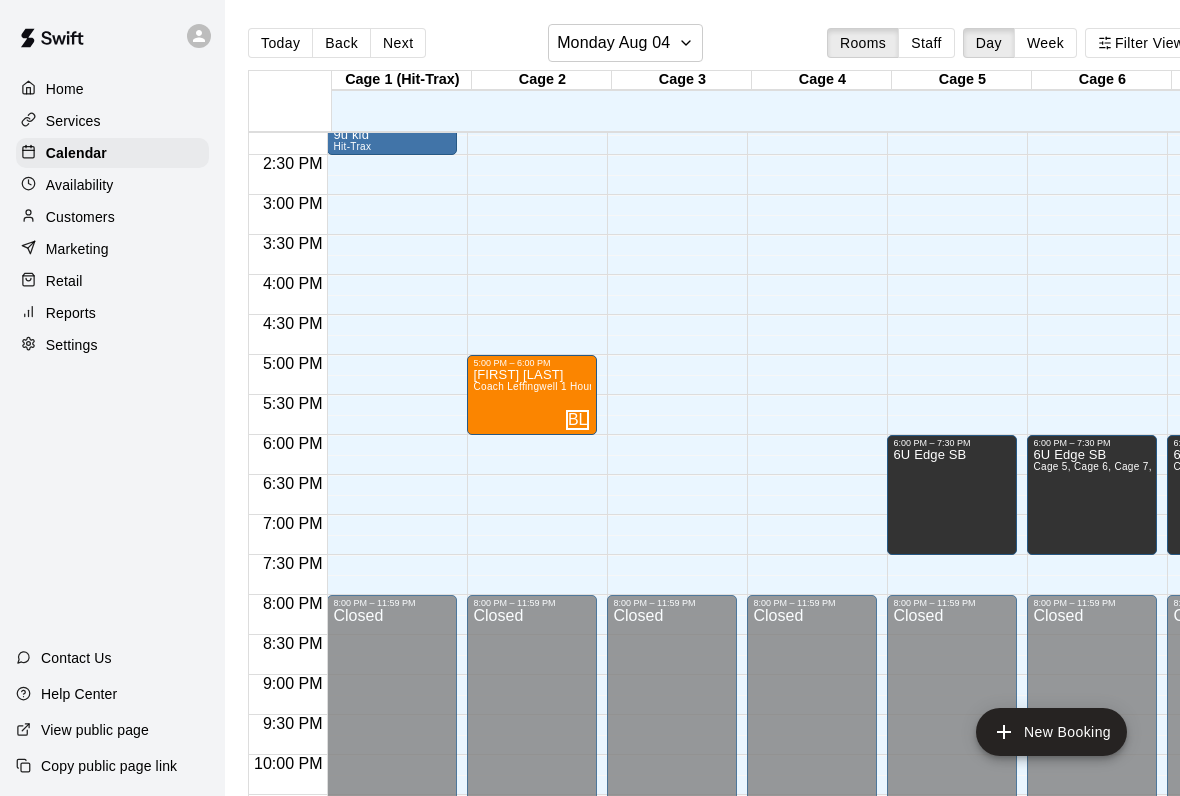 click on "Availability" at bounding box center (80, 185) 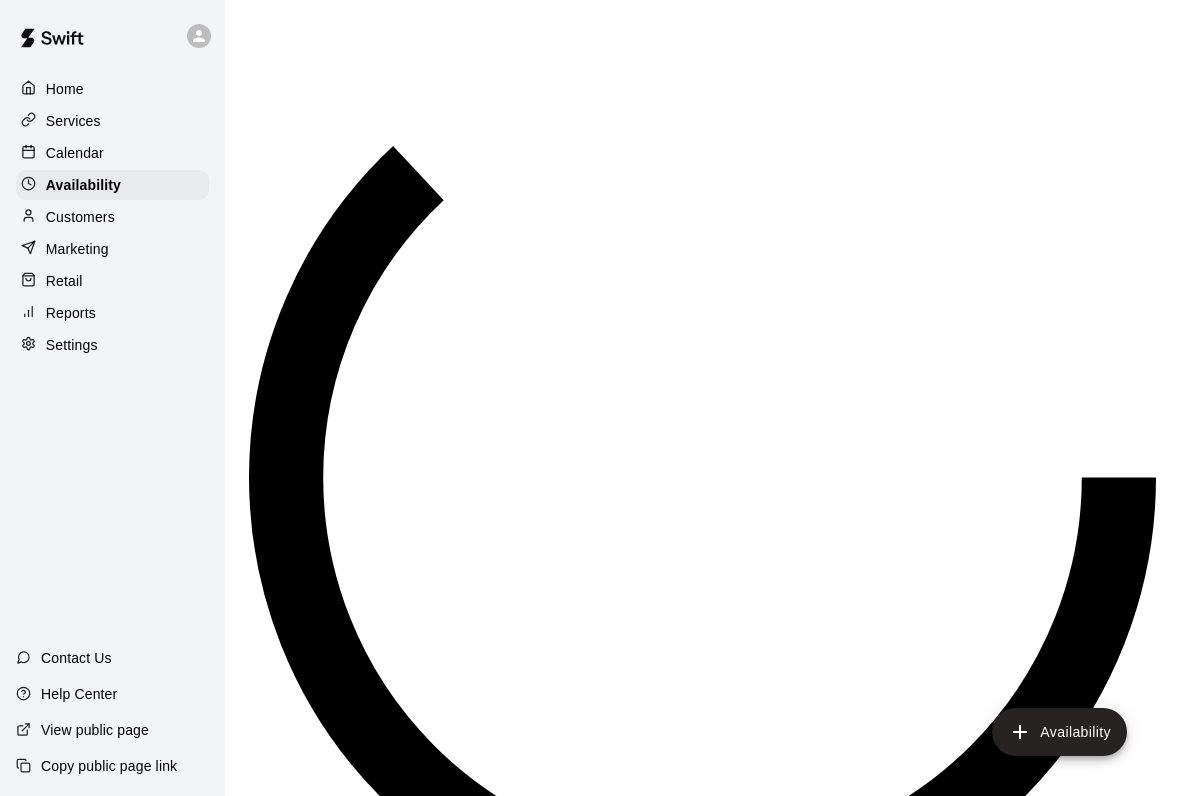scroll, scrollTop: 1138, scrollLeft: 0, axis: vertical 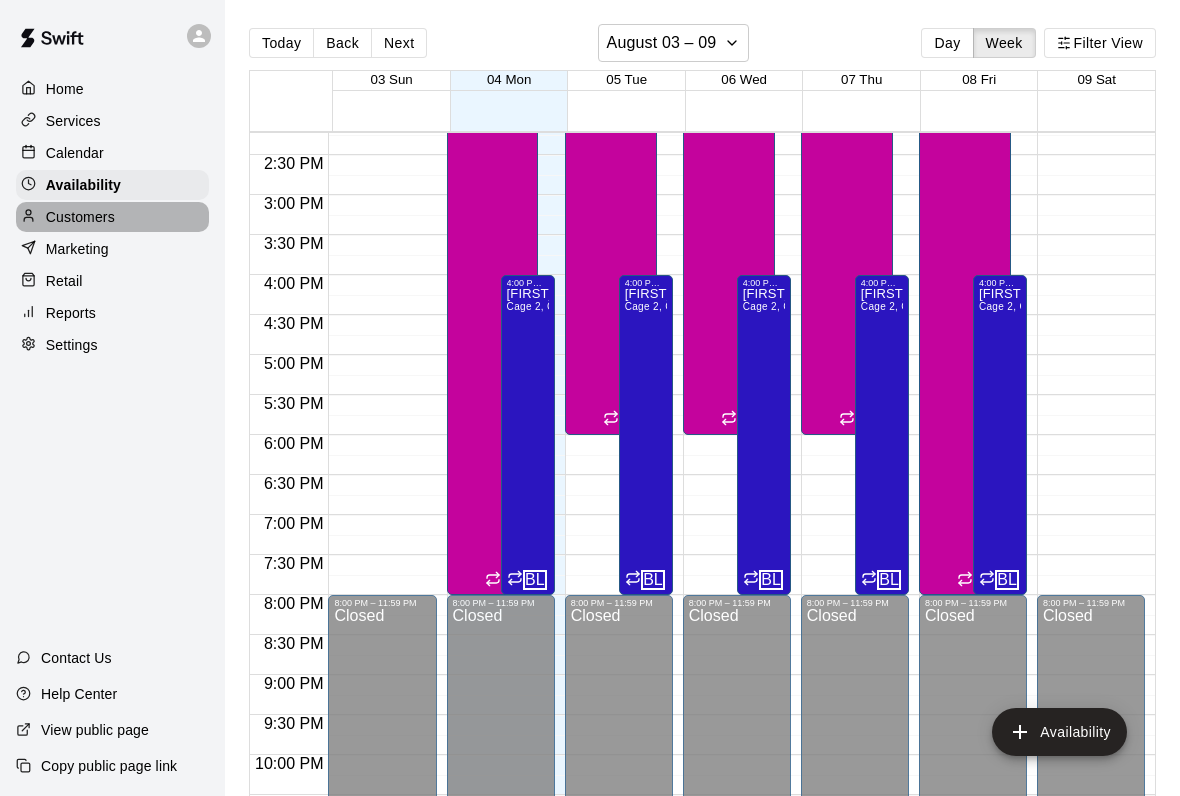 click on "Customers" at bounding box center [112, 217] 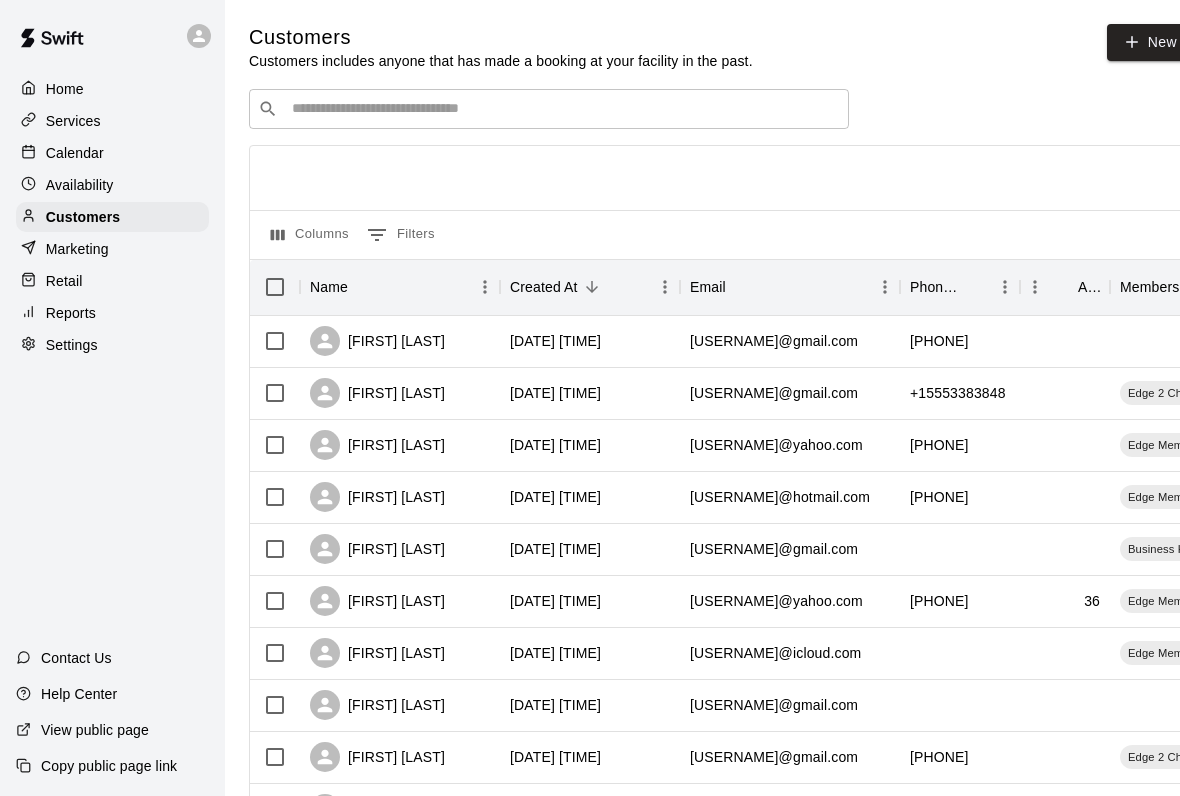 click on "Retail" at bounding box center [64, 281] 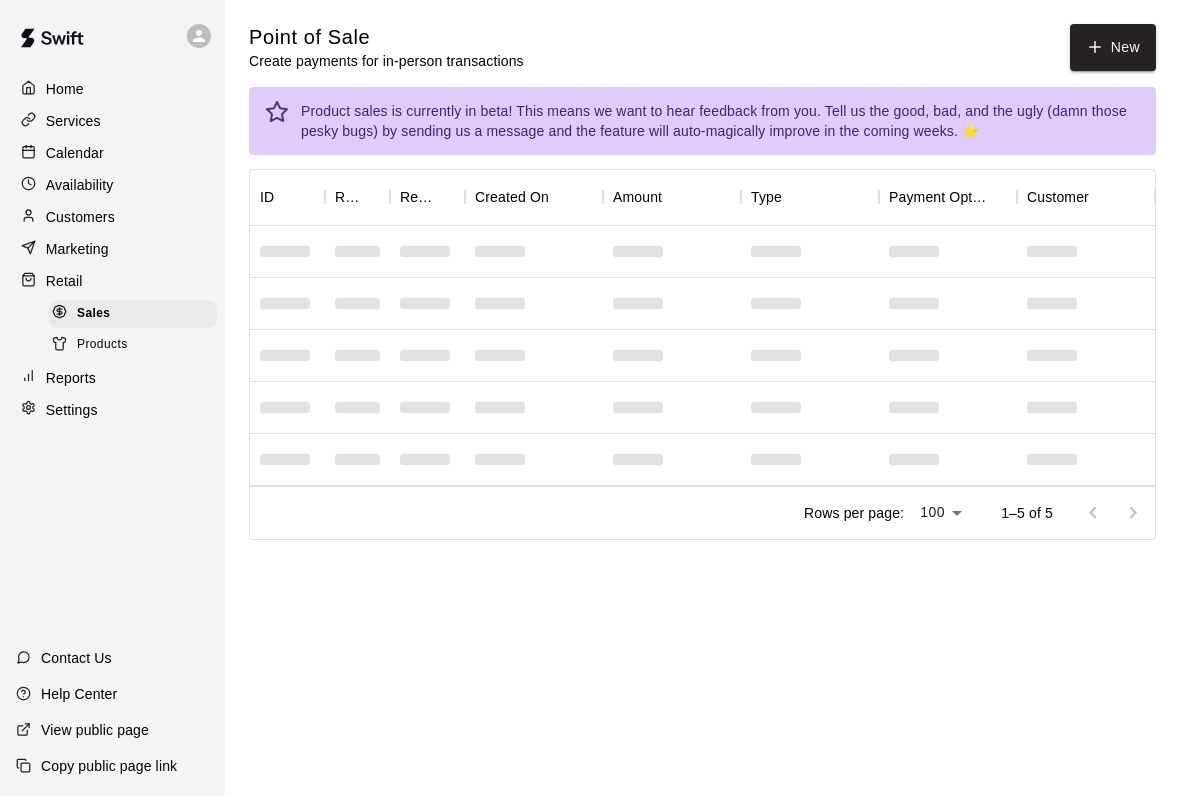 click on "New" at bounding box center [1113, 47] 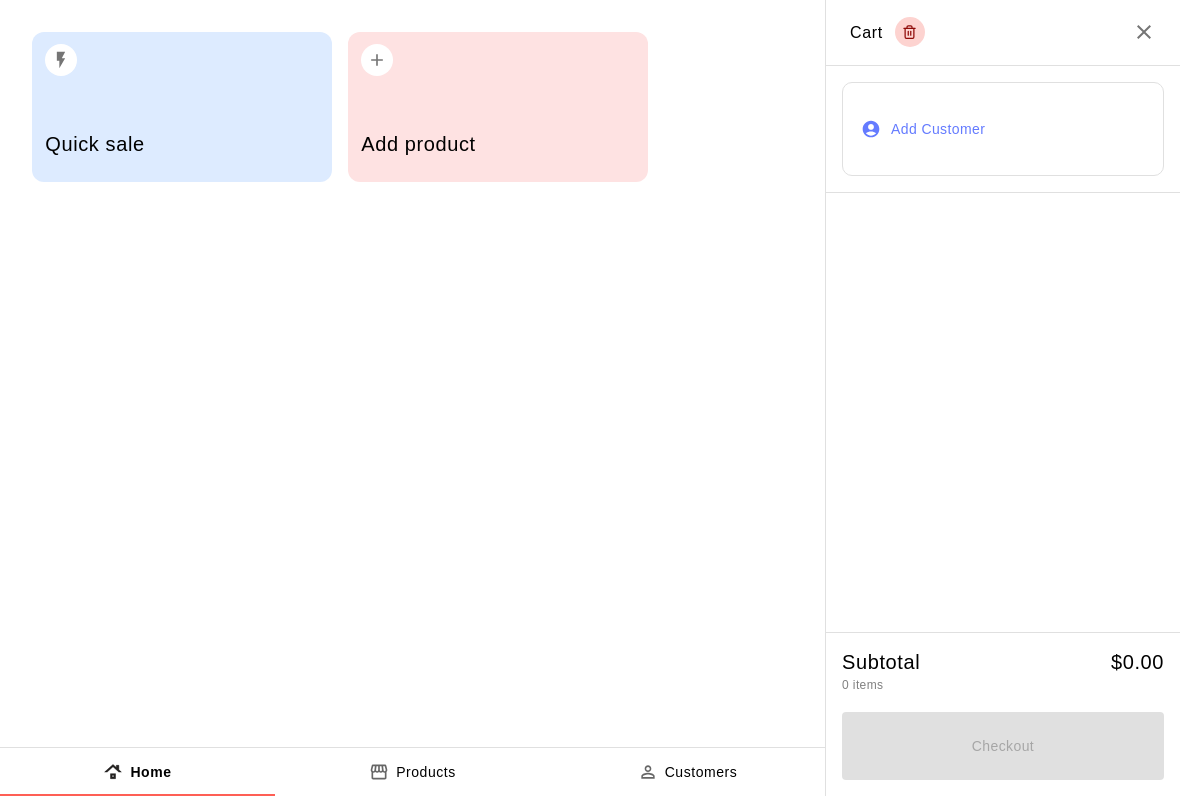 click on "Quick sale" at bounding box center (181, 144) 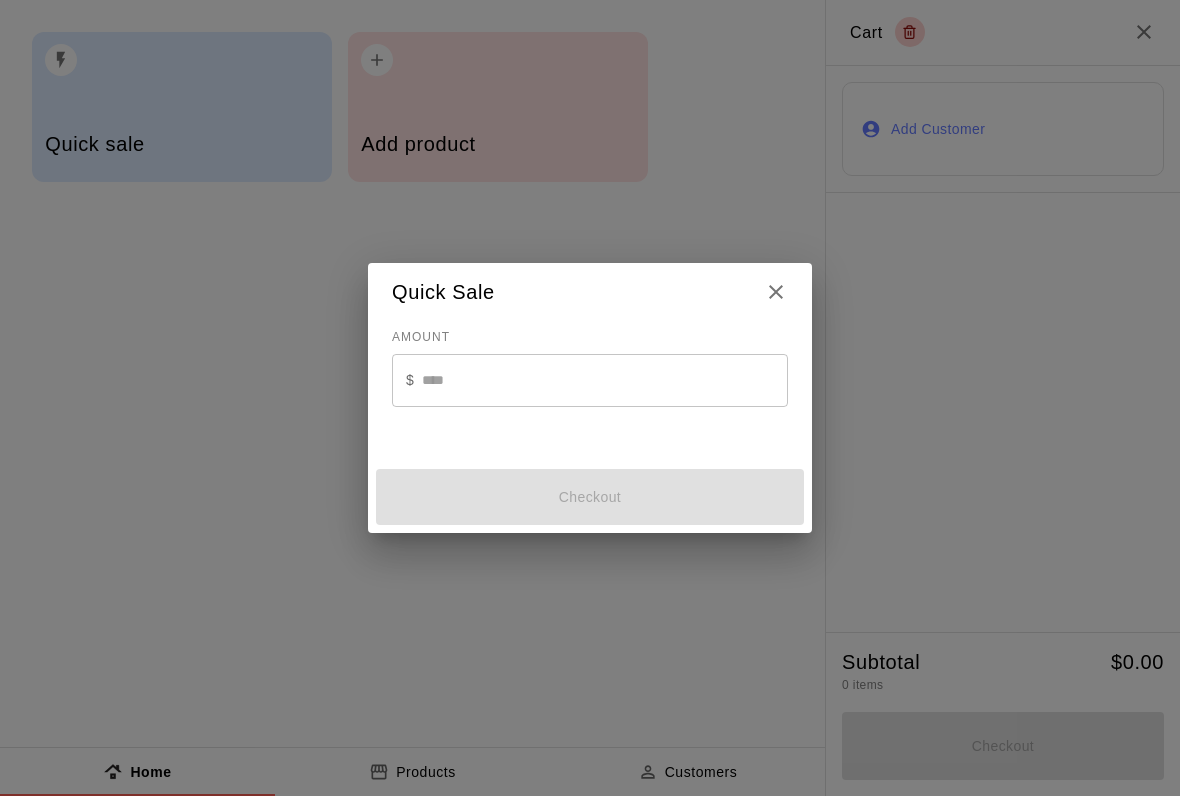 click on "AMOUNT" at bounding box center (421, 337) 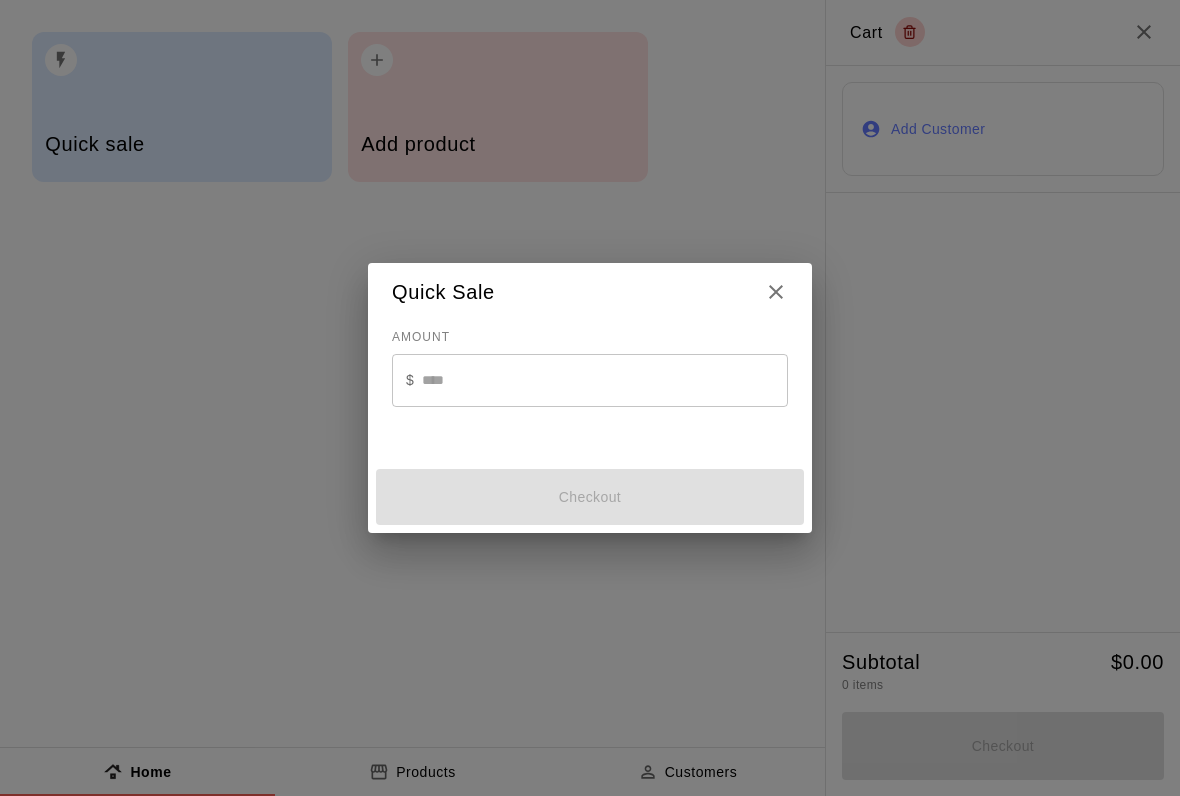 click on "AMOUNT" at bounding box center (421, 337) 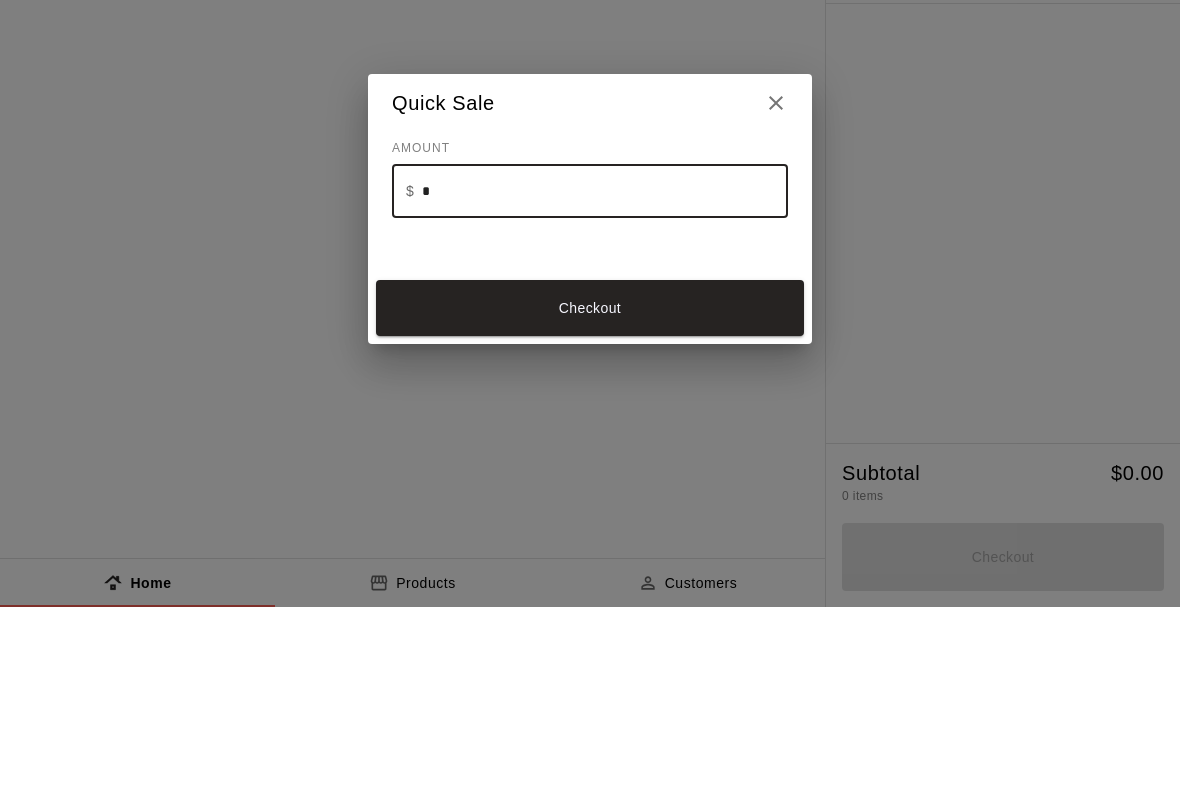 type on "**" 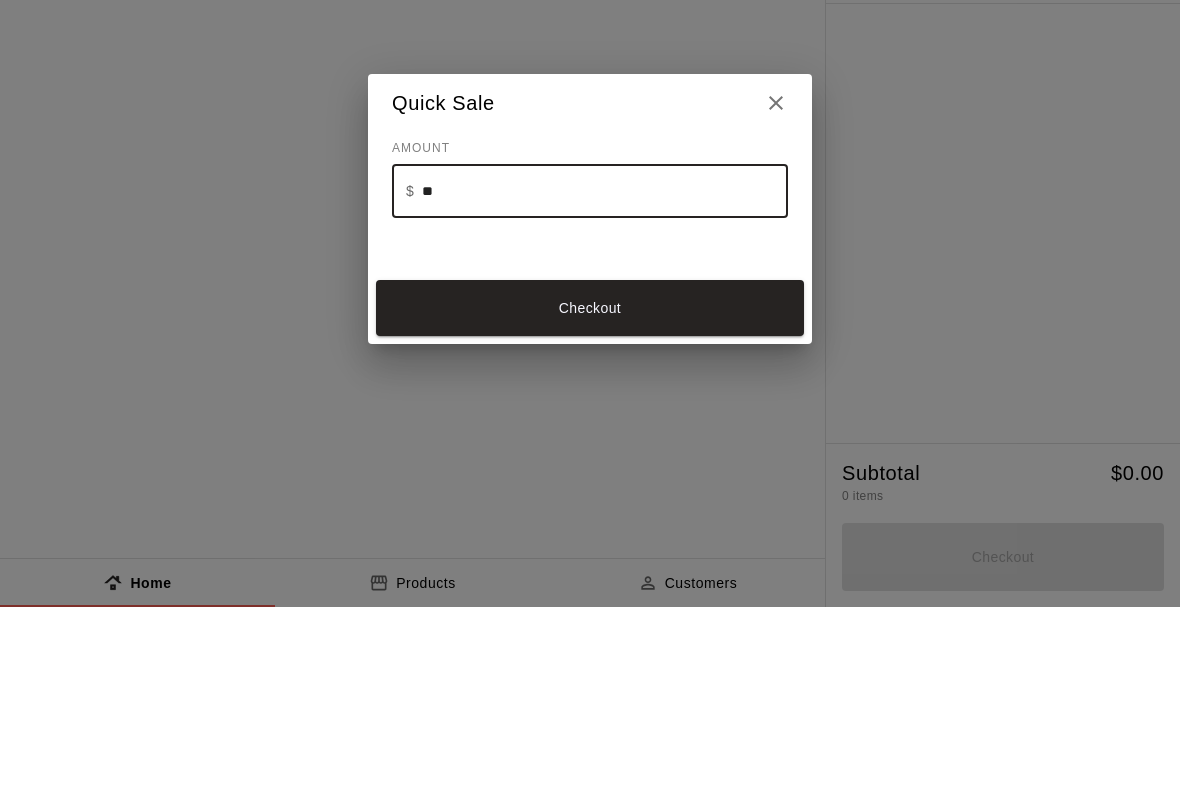 click on "Checkout" at bounding box center [590, 497] 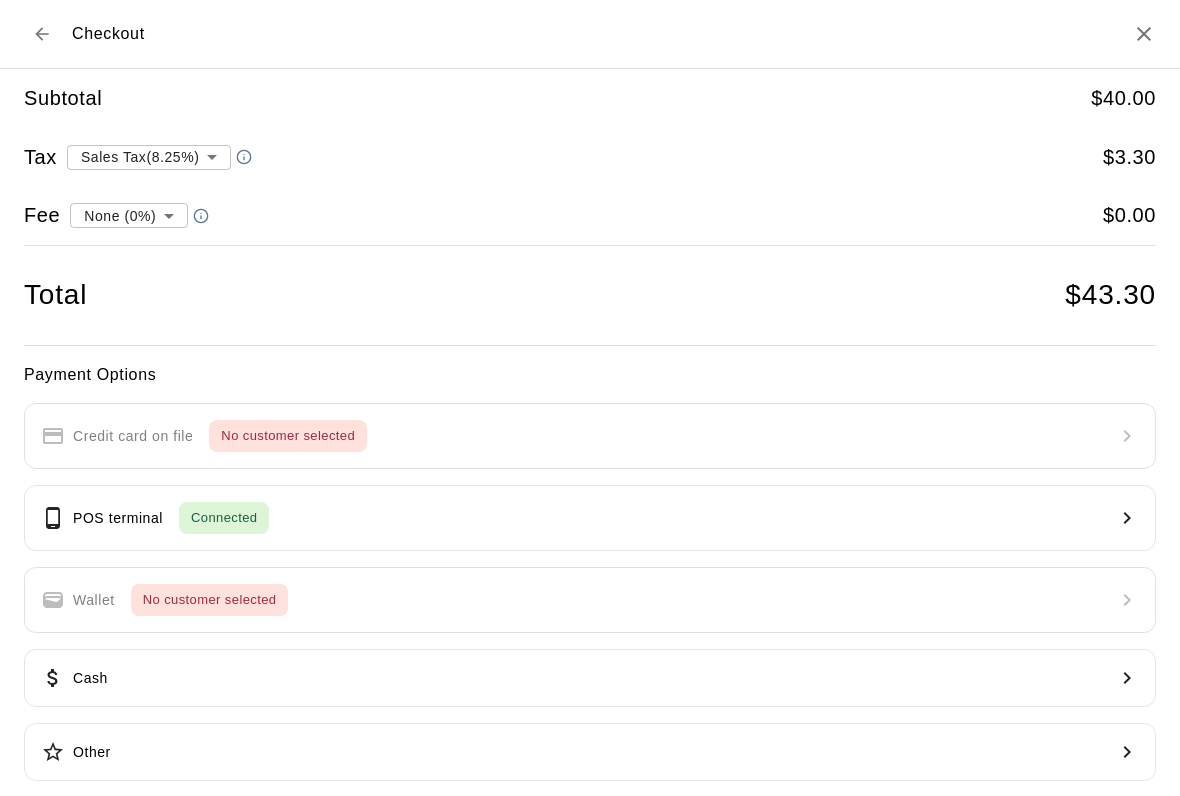 click on "POS terminal Connected" at bounding box center (590, 518) 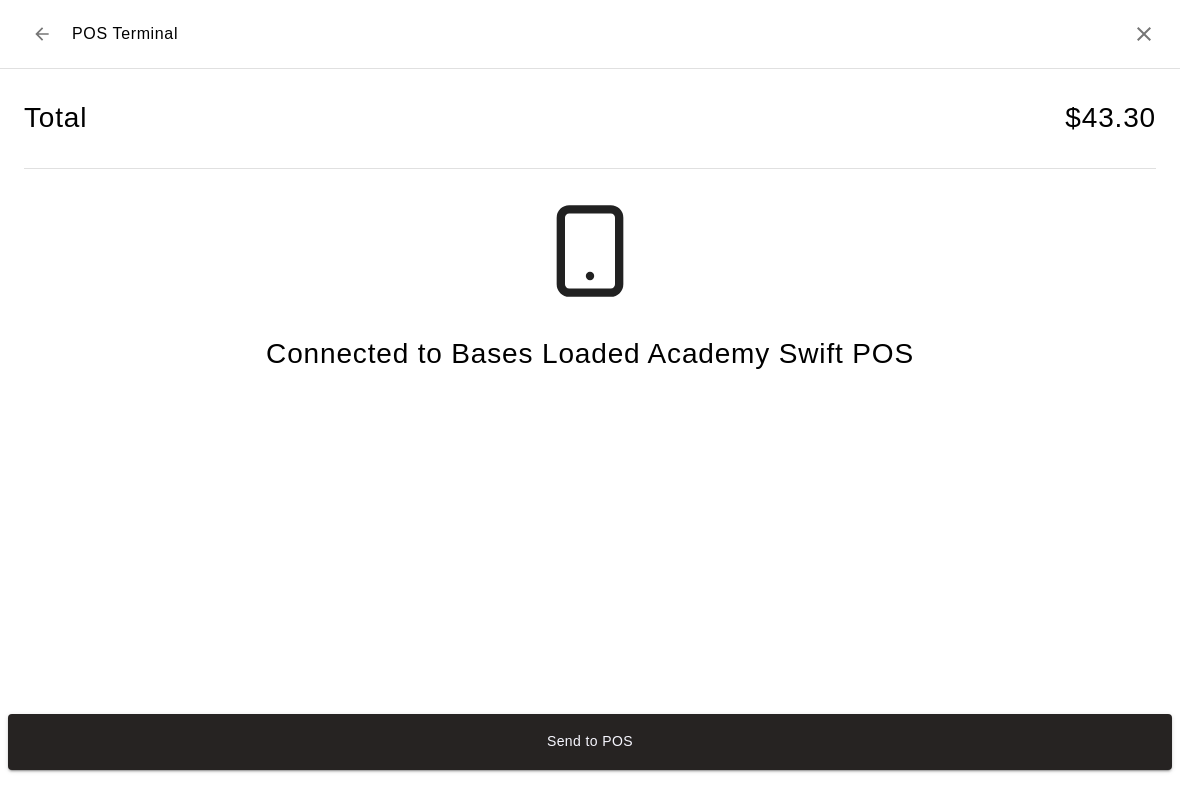 click on "Send to POS" at bounding box center (590, 742) 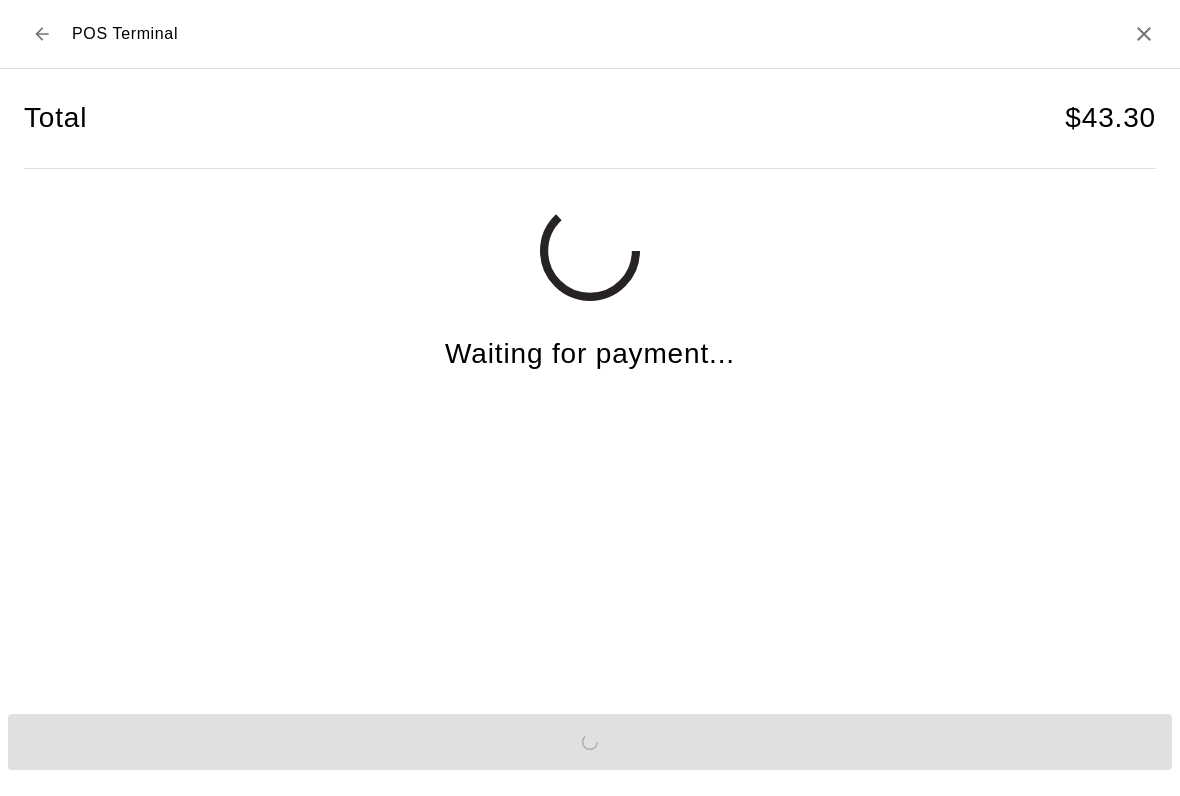 scroll, scrollTop: 2, scrollLeft: 0, axis: vertical 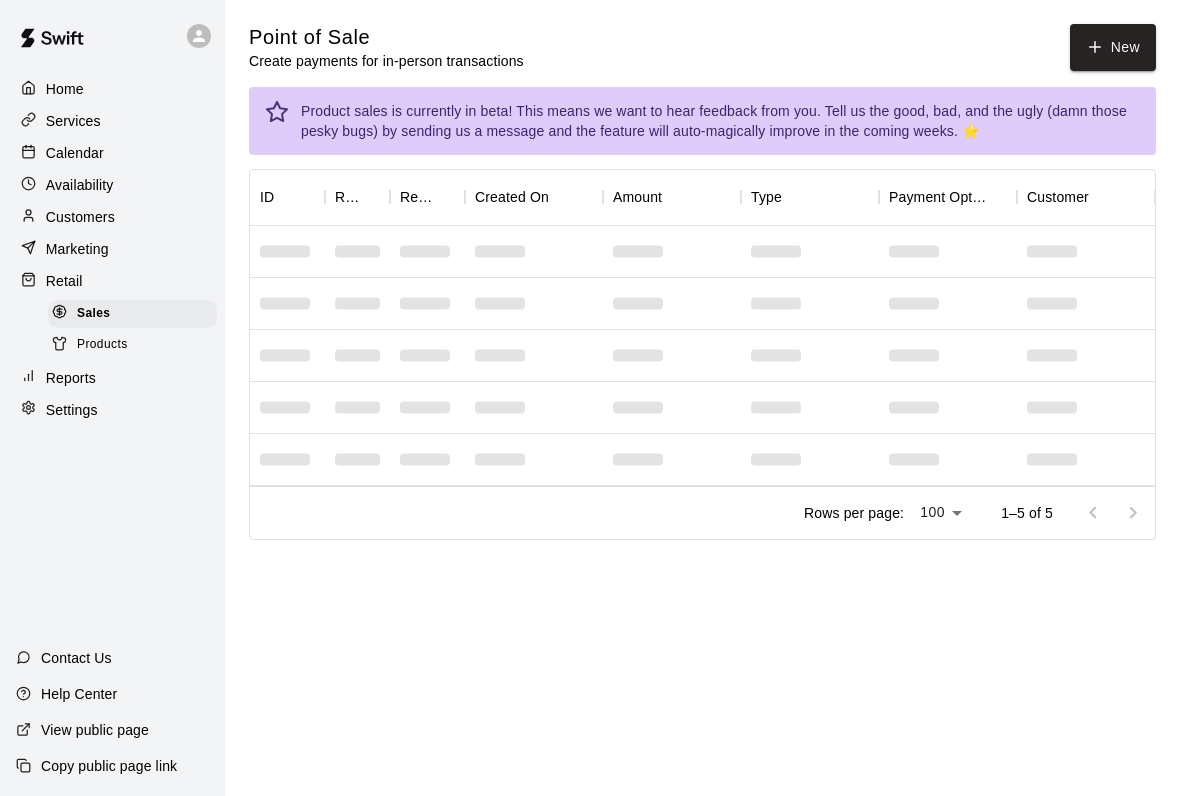 click on "Services" at bounding box center [112, 121] 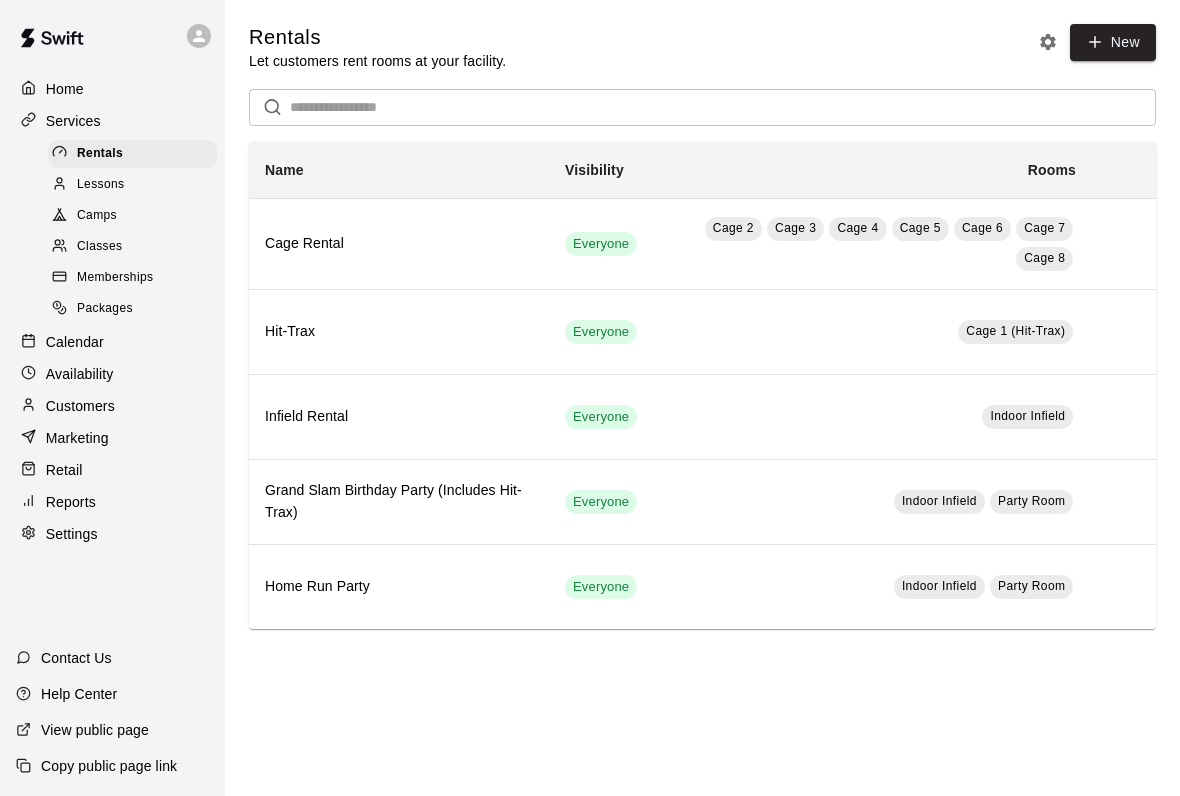click on "Memberships" at bounding box center [115, 278] 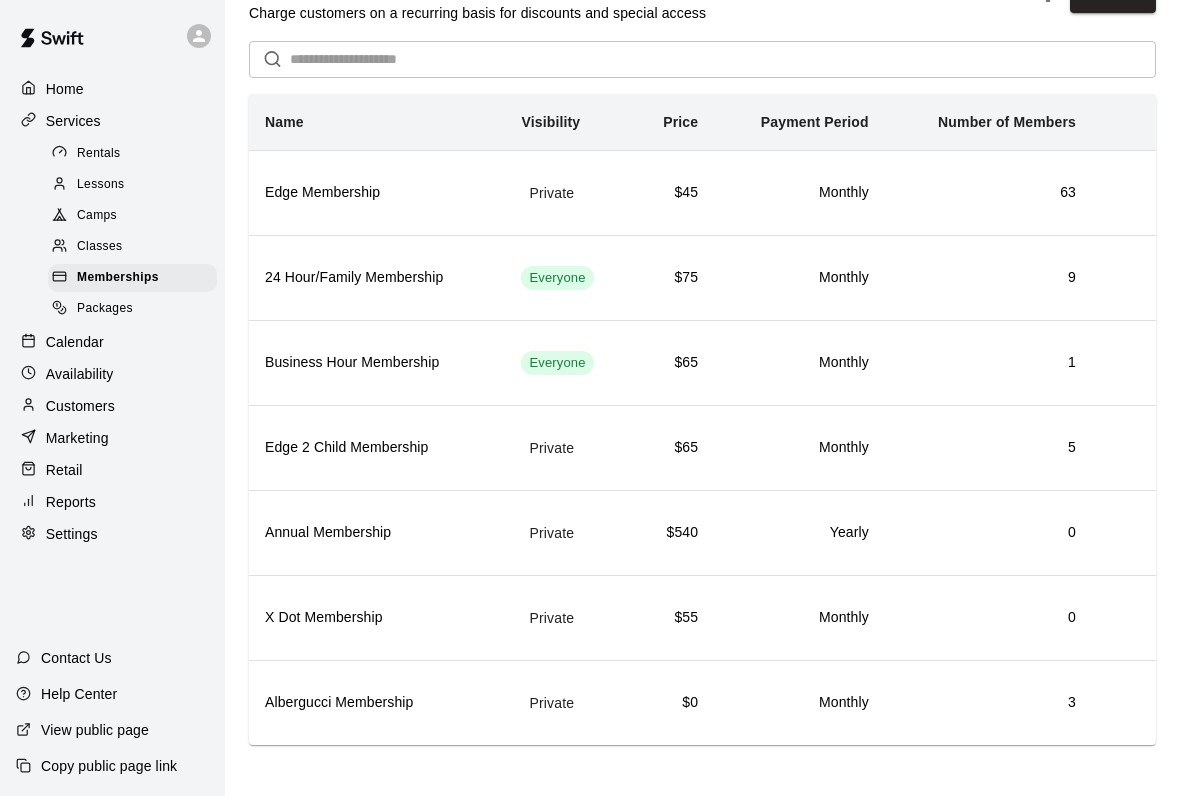 scroll, scrollTop: 54, scrollLeft: 0, axis: vertical 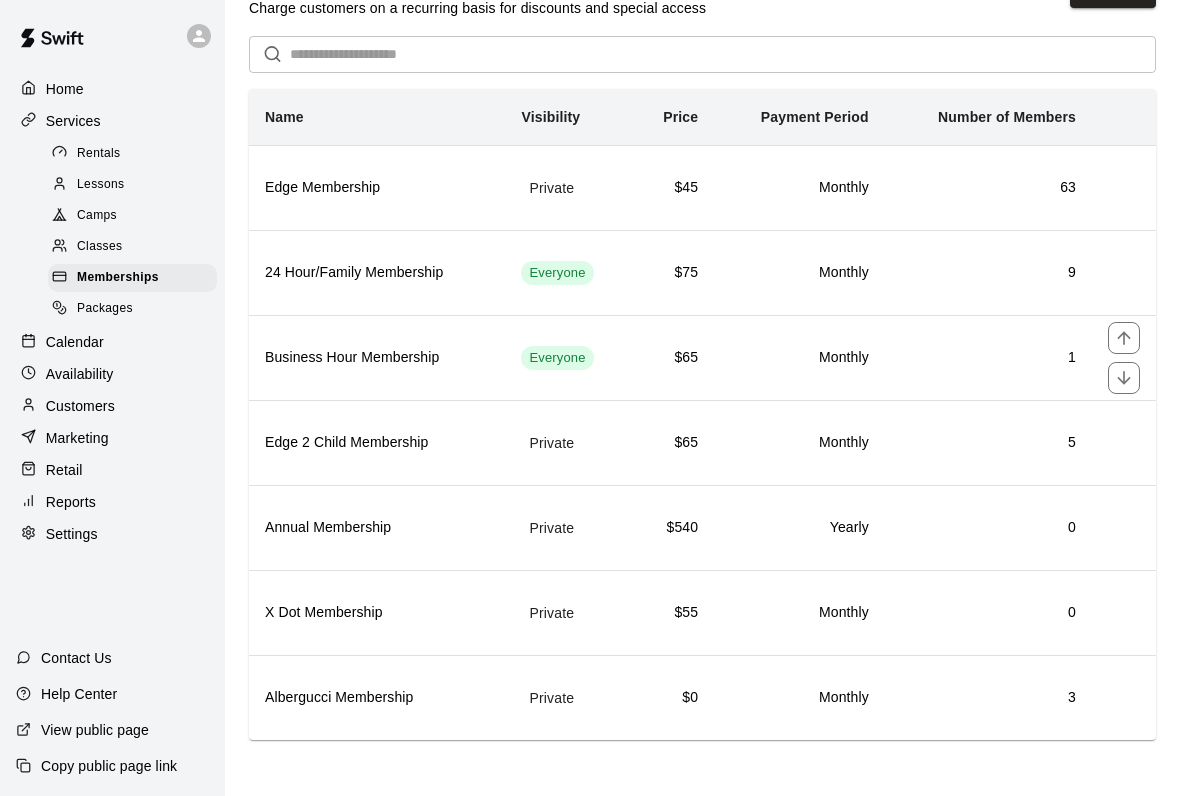 click on "Monthly" at bounding box center (799, 358) 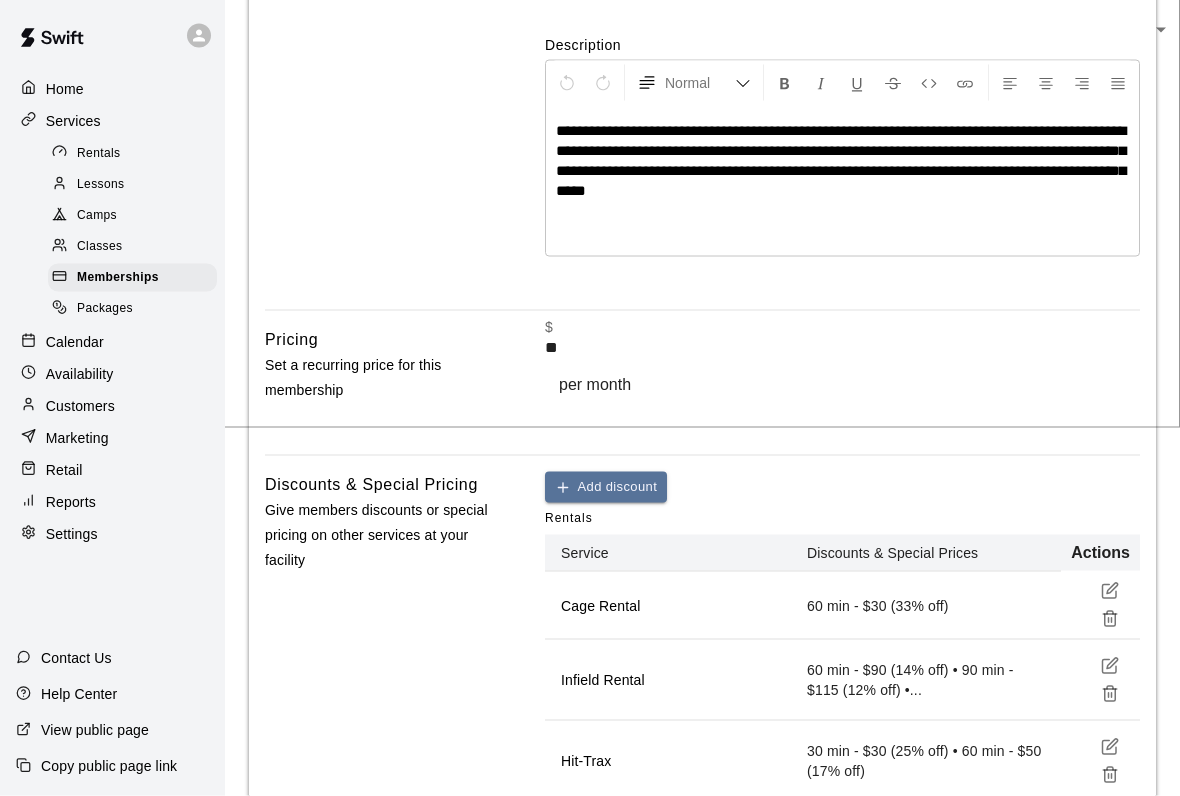 scroll, scrollTop: 0, scrollLeft: 0, axis: both 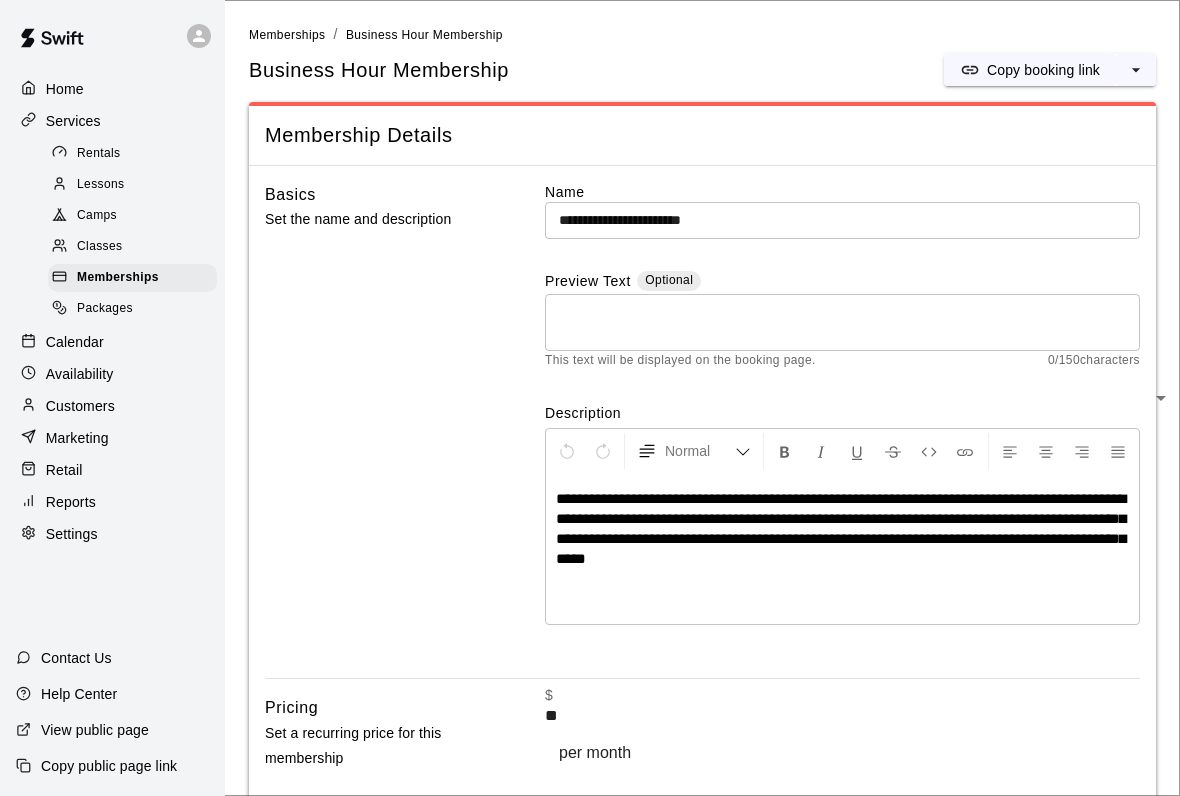 click on "Packages" at bounding box center (132, 309) 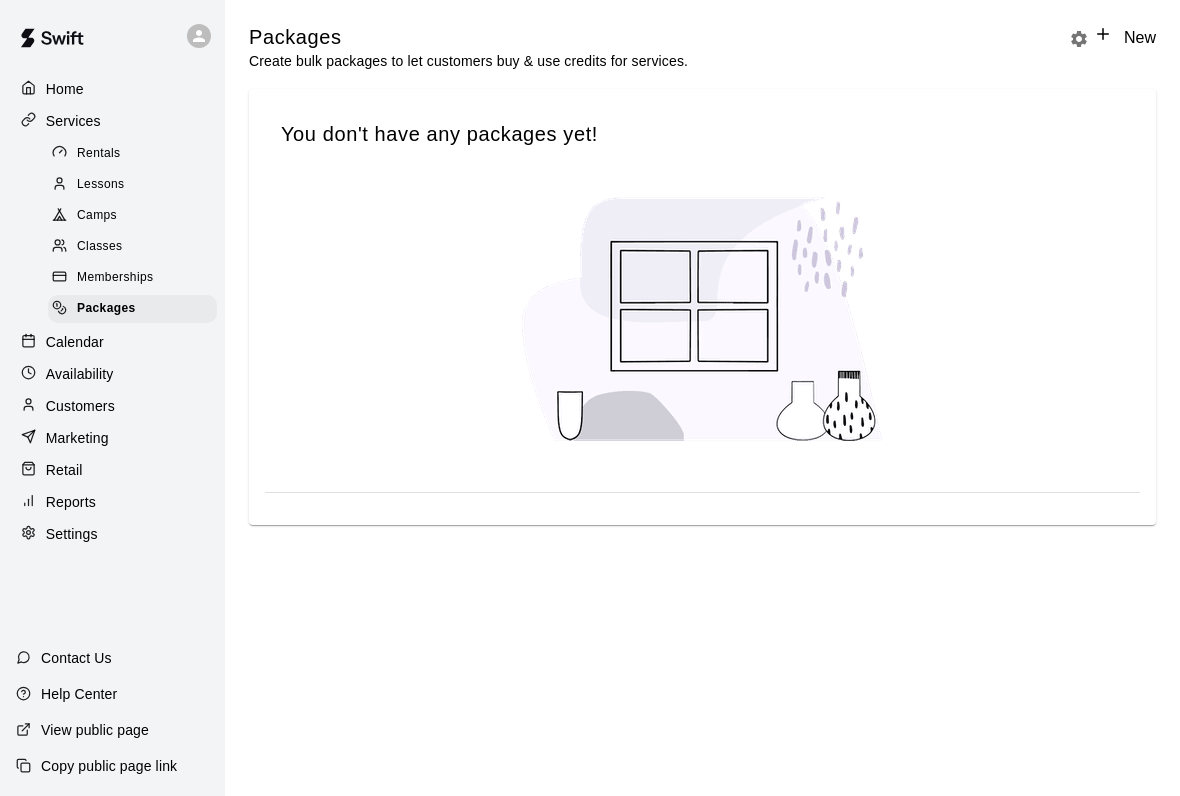 click on "Rentals" at bounding box center [132, 154] 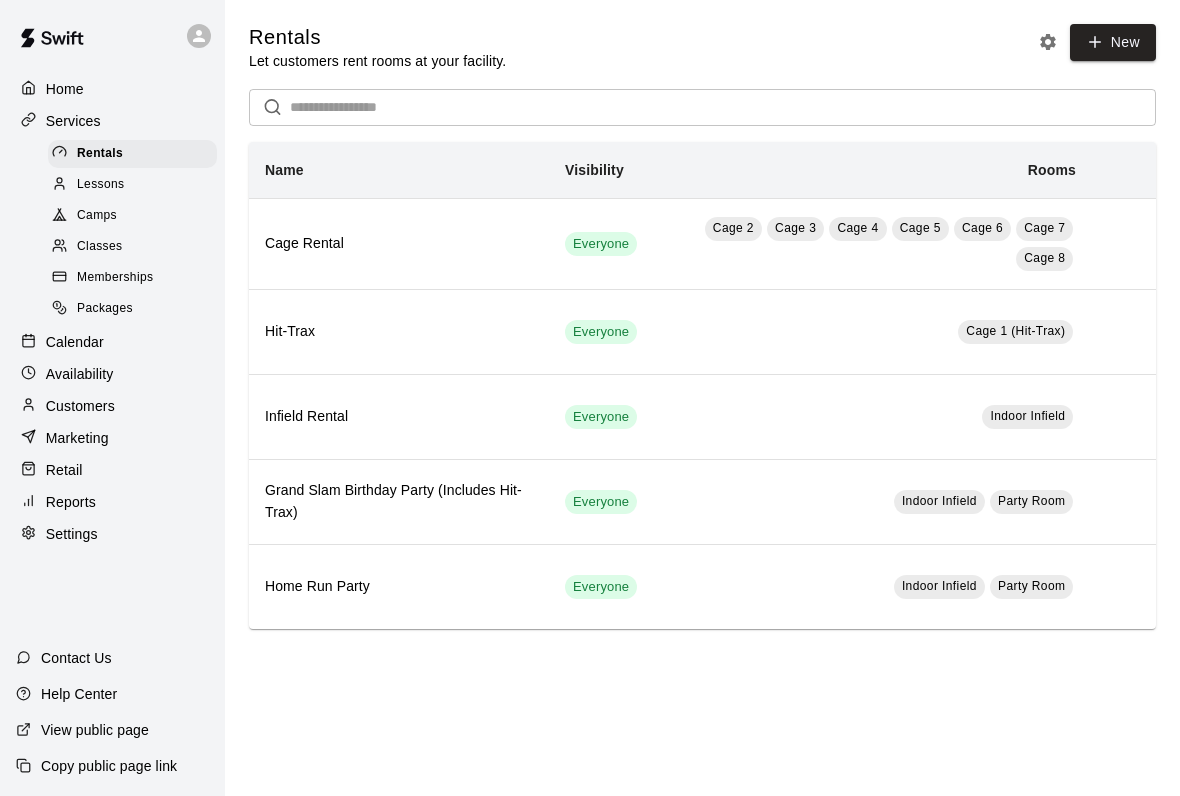 click on "Services" at bounding box center [112, 121] 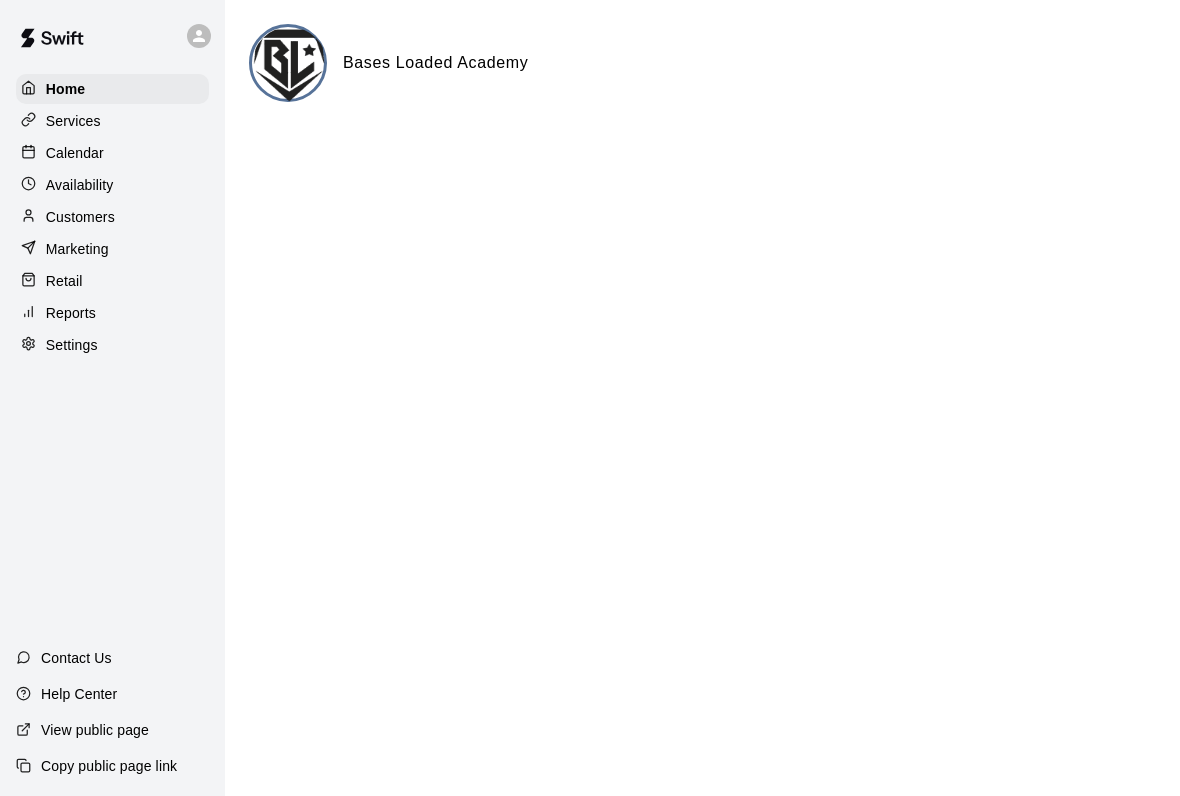 scroll, scrollTop: 21, scrollLeft: 0, axis: vertical 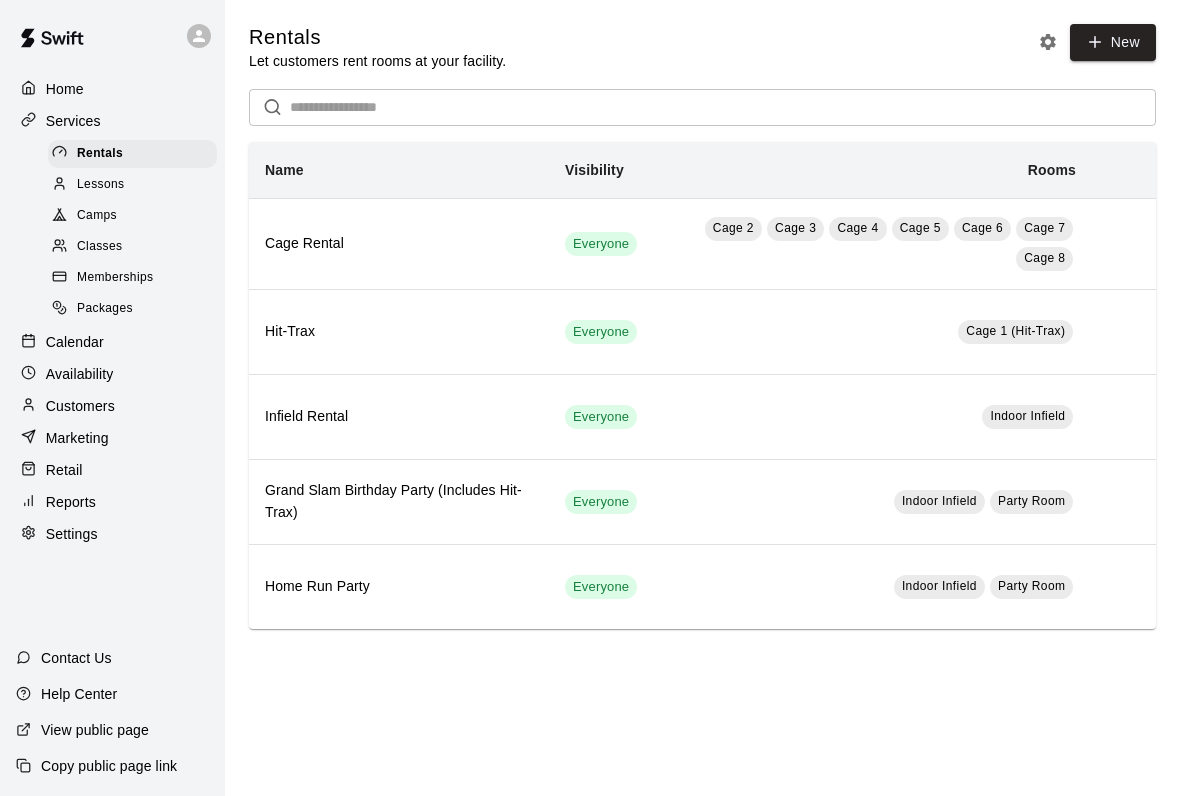 click on "Memberships" at bounding box center (132, 278) 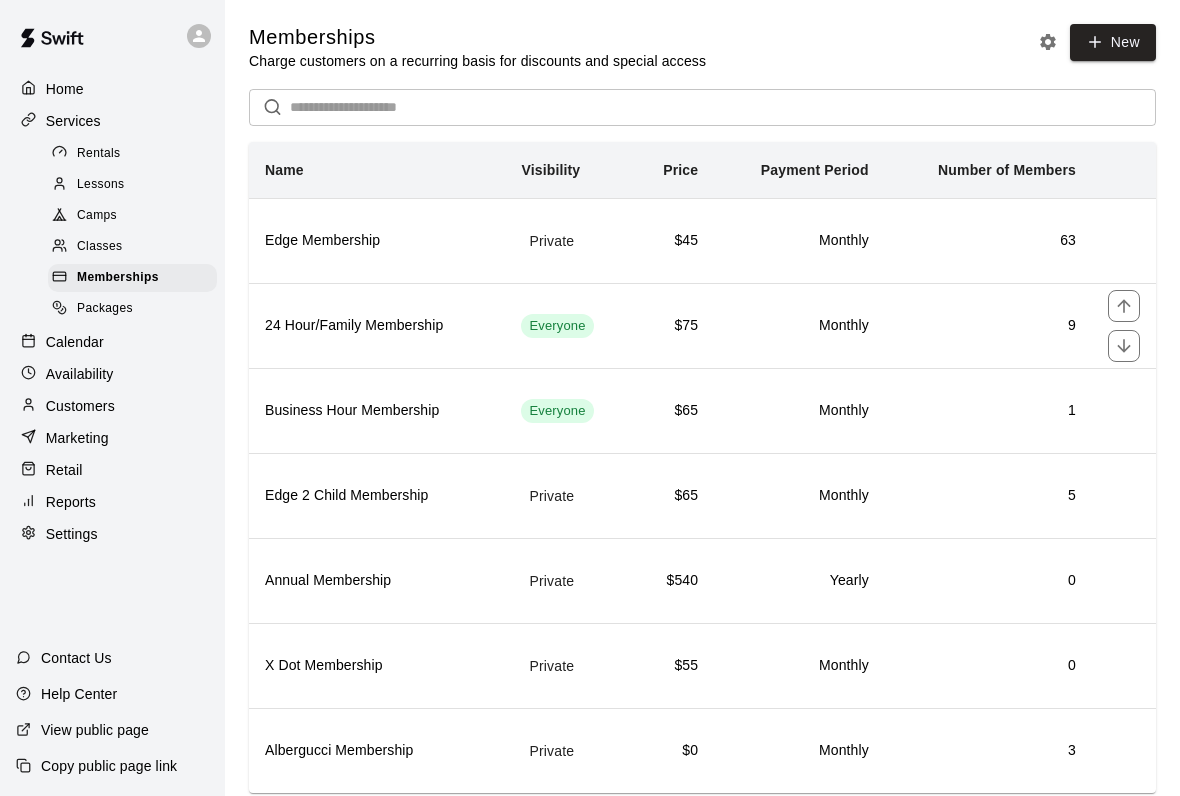 click on "Monthly" at bounding box center (799, 326) 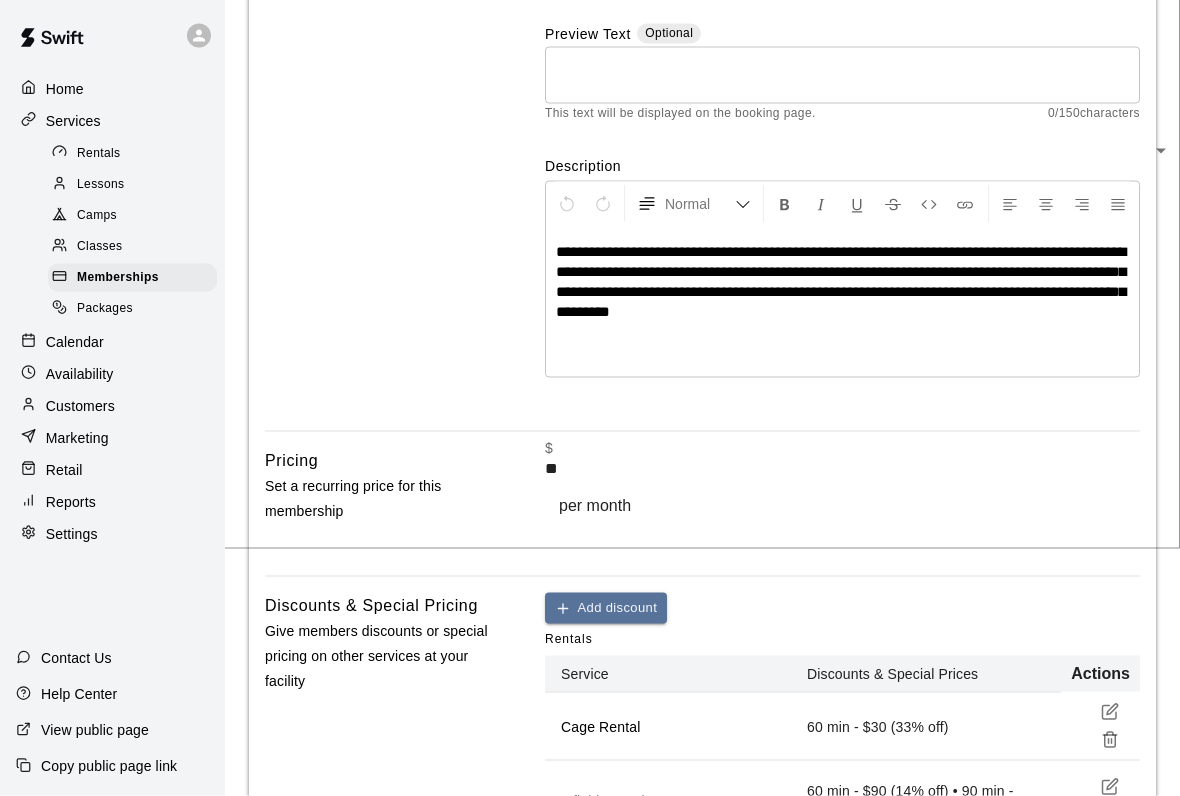 scroll, scrollTop: 0, scrollLeft: 0, axis: both 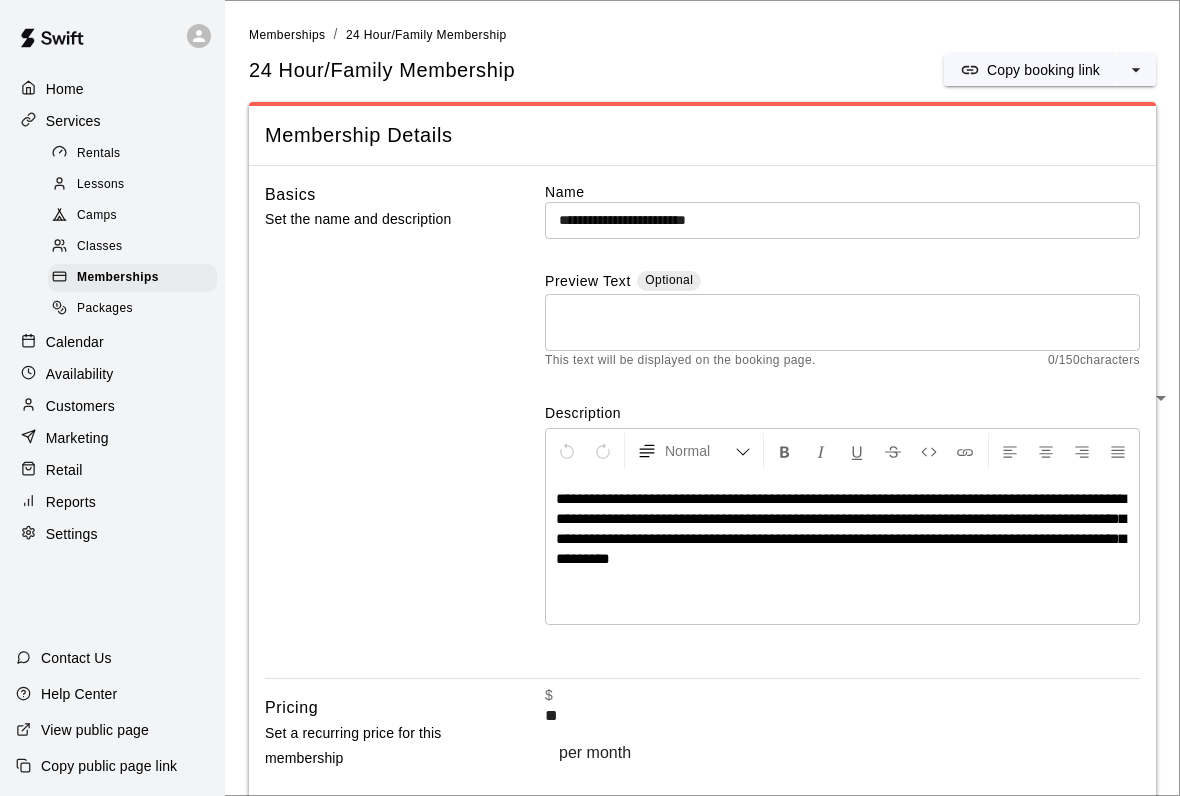 click on "Lessons" at bounding box center [132, 185] 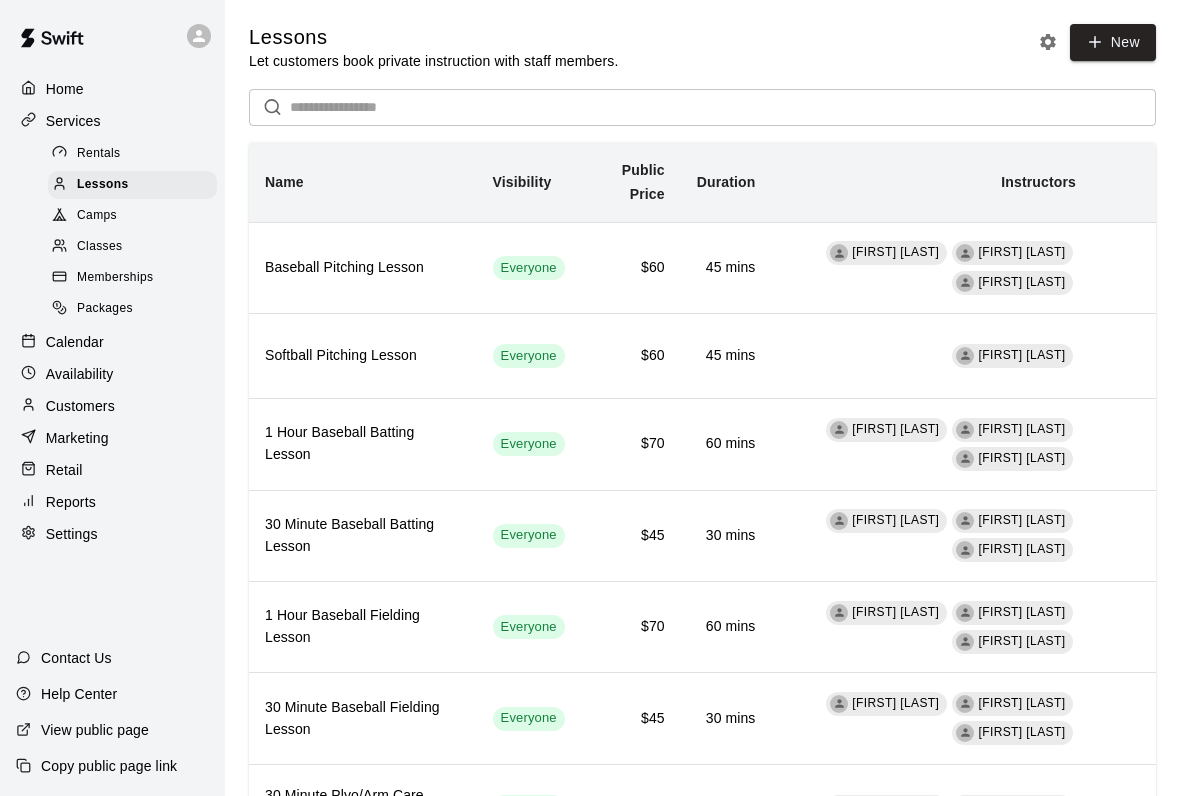 click on "Classes" at bounding box center (132, 247) 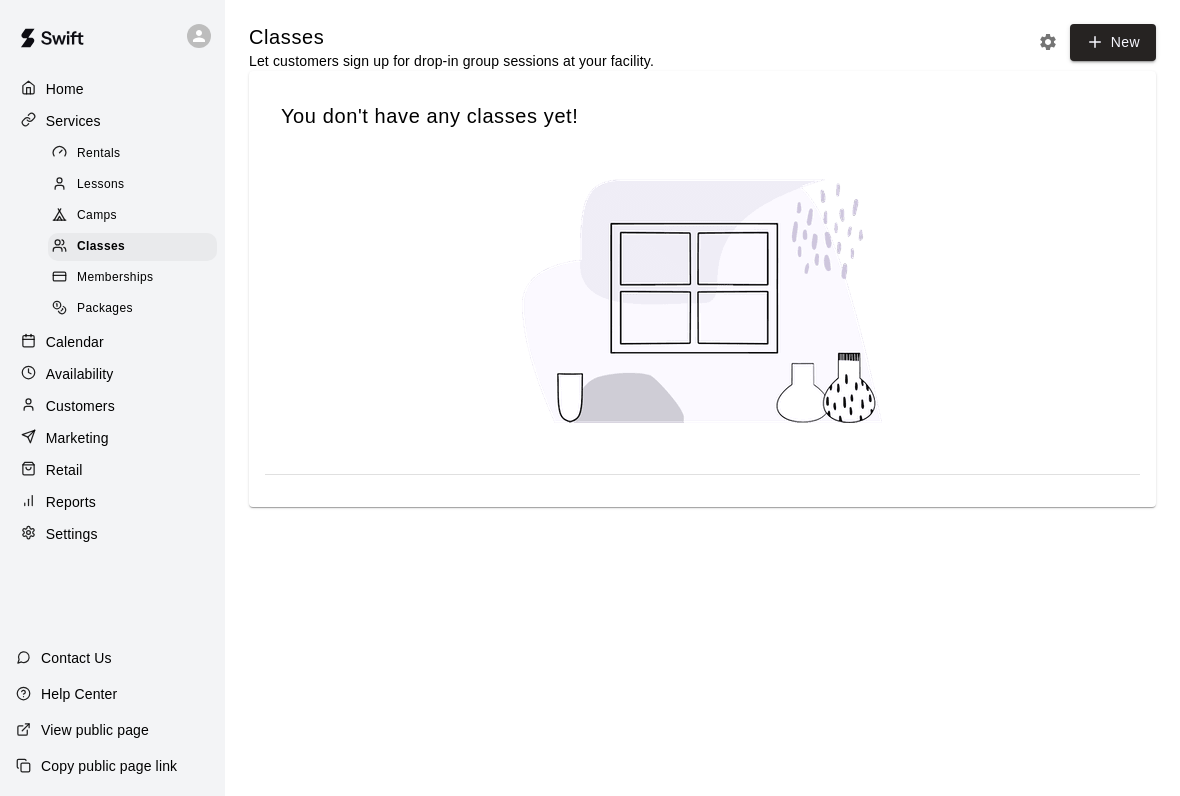 click on "Rentals" at bounding box center [132, 154] 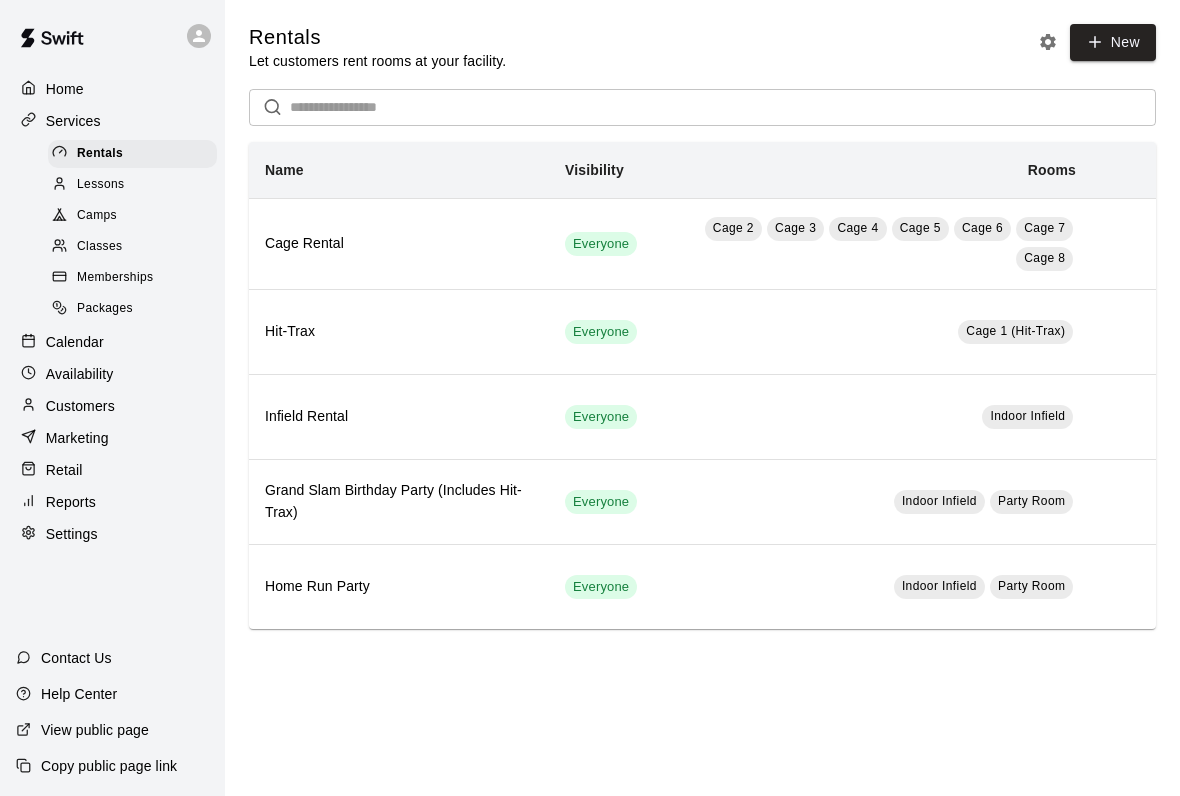 click on "Classes" at bounding box center [132, 247] 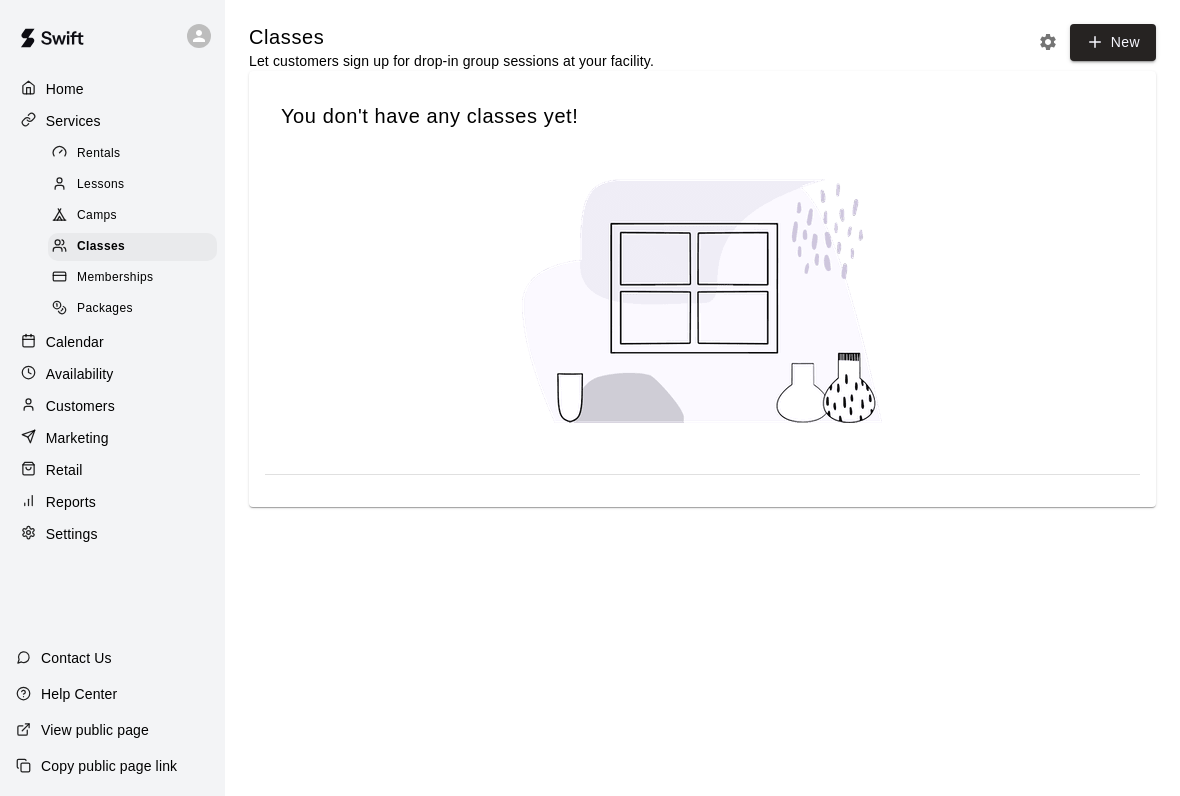 click on "Camps" at bounding box center (132, 216) 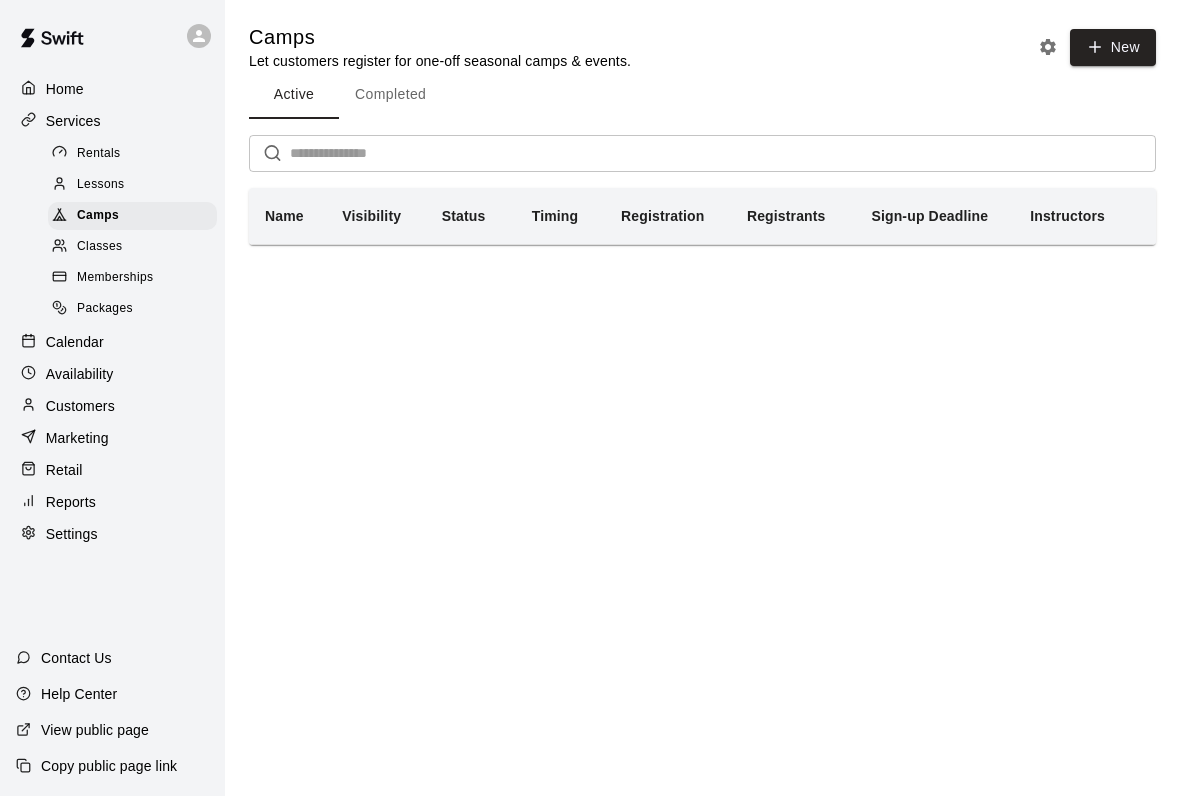 click on "Packages" at bounding box center [132, 309] 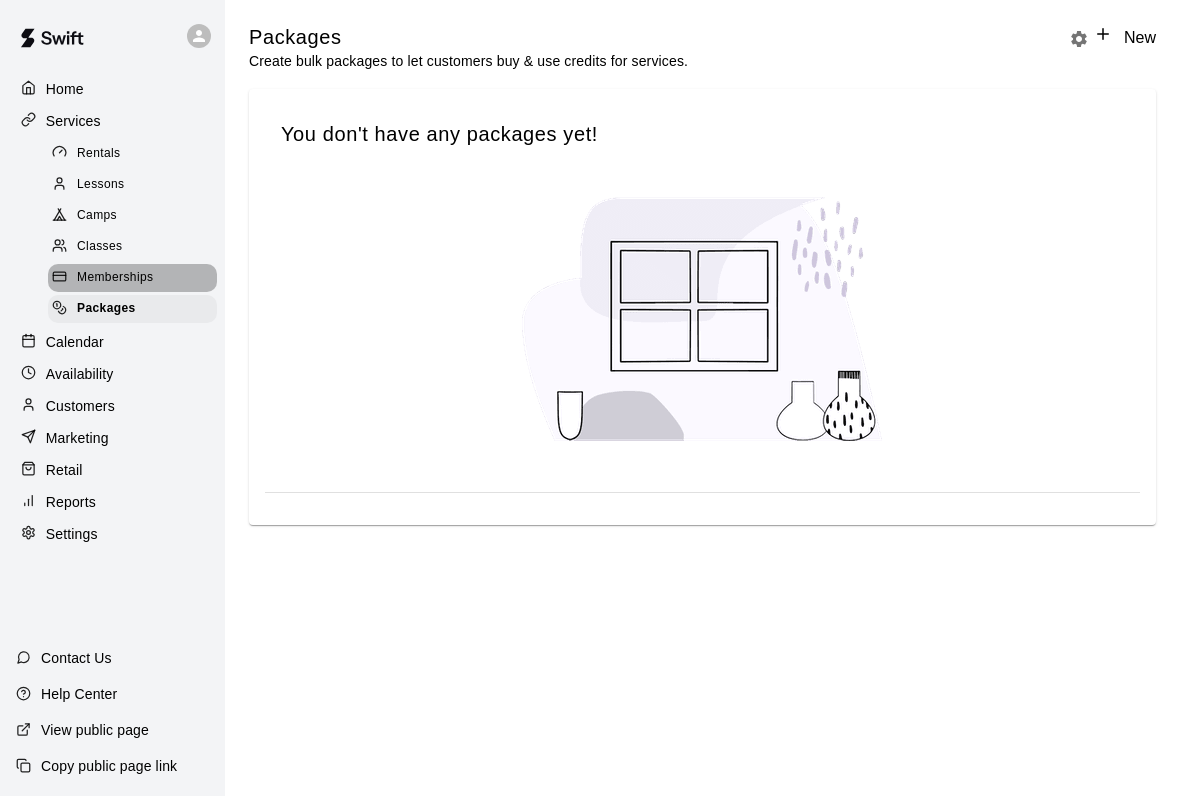 click on "Memberships" at bounding box center [132, 278] 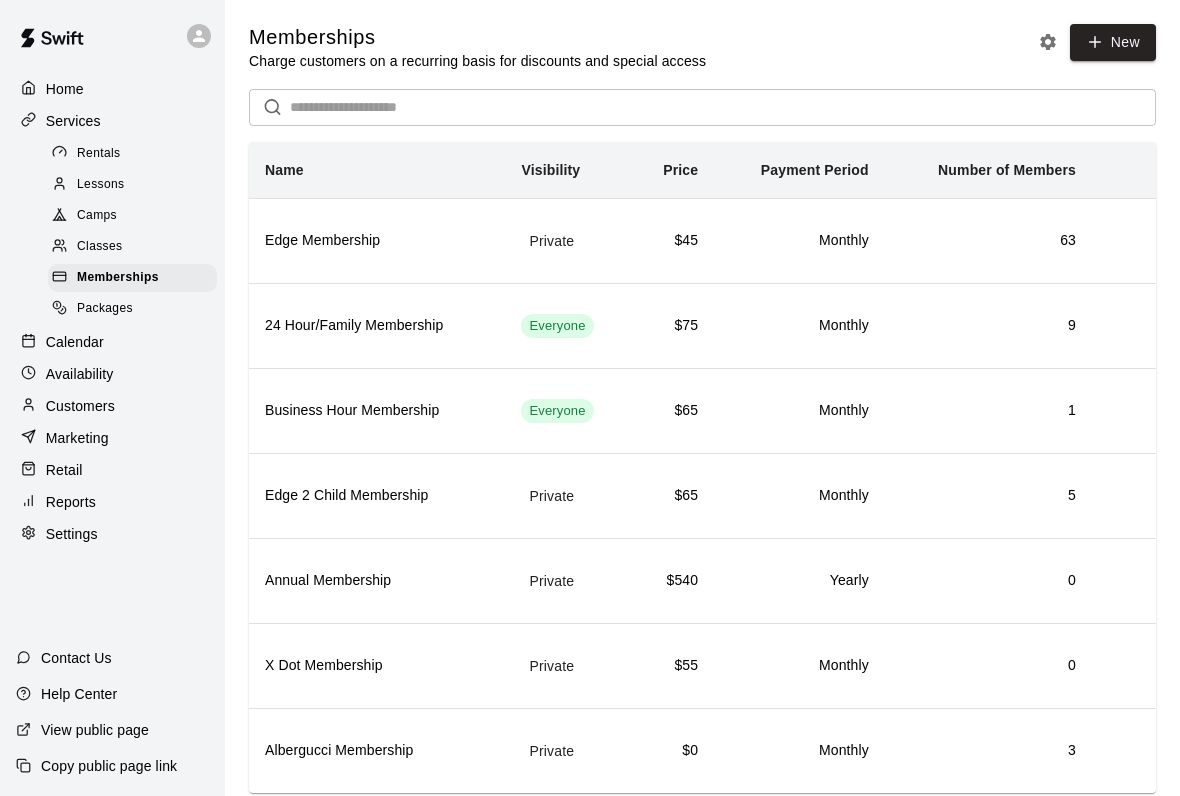 scroll, scrollTop: 54, scrollLeft: 0, axis: vertical 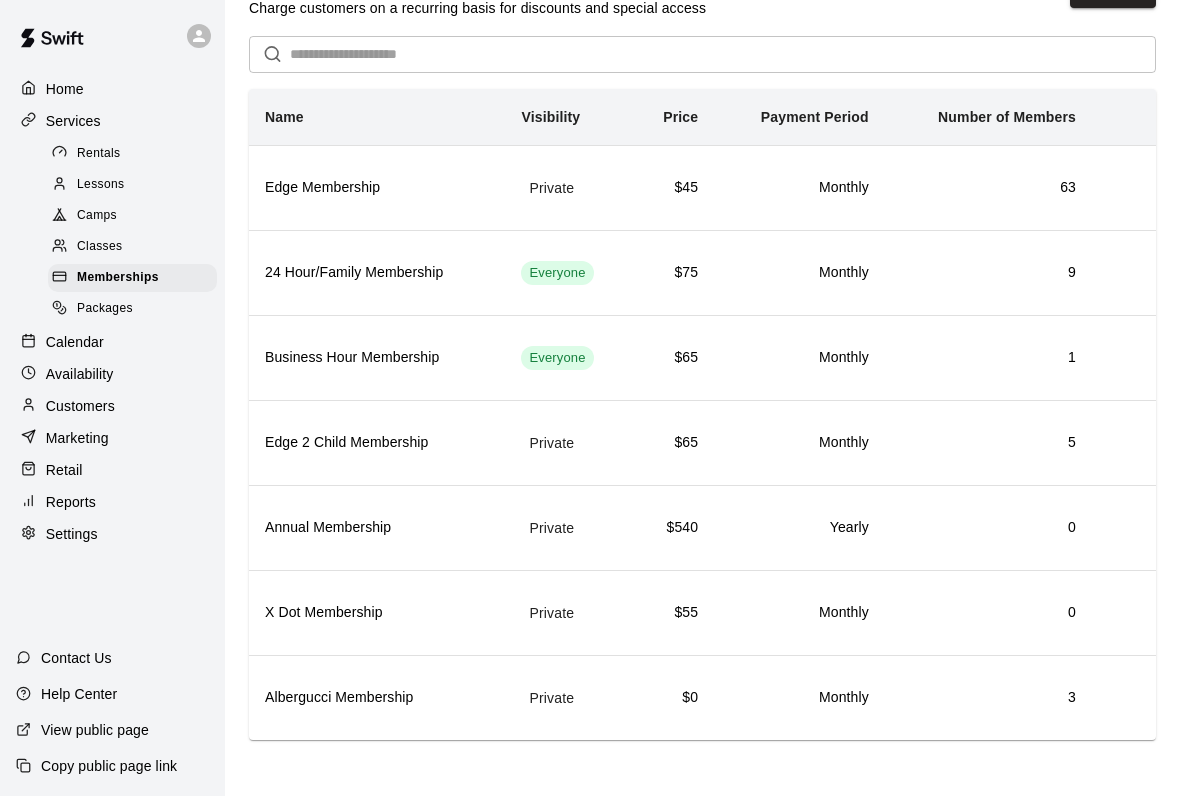click on "Camps" at bounding box center [132, 216] 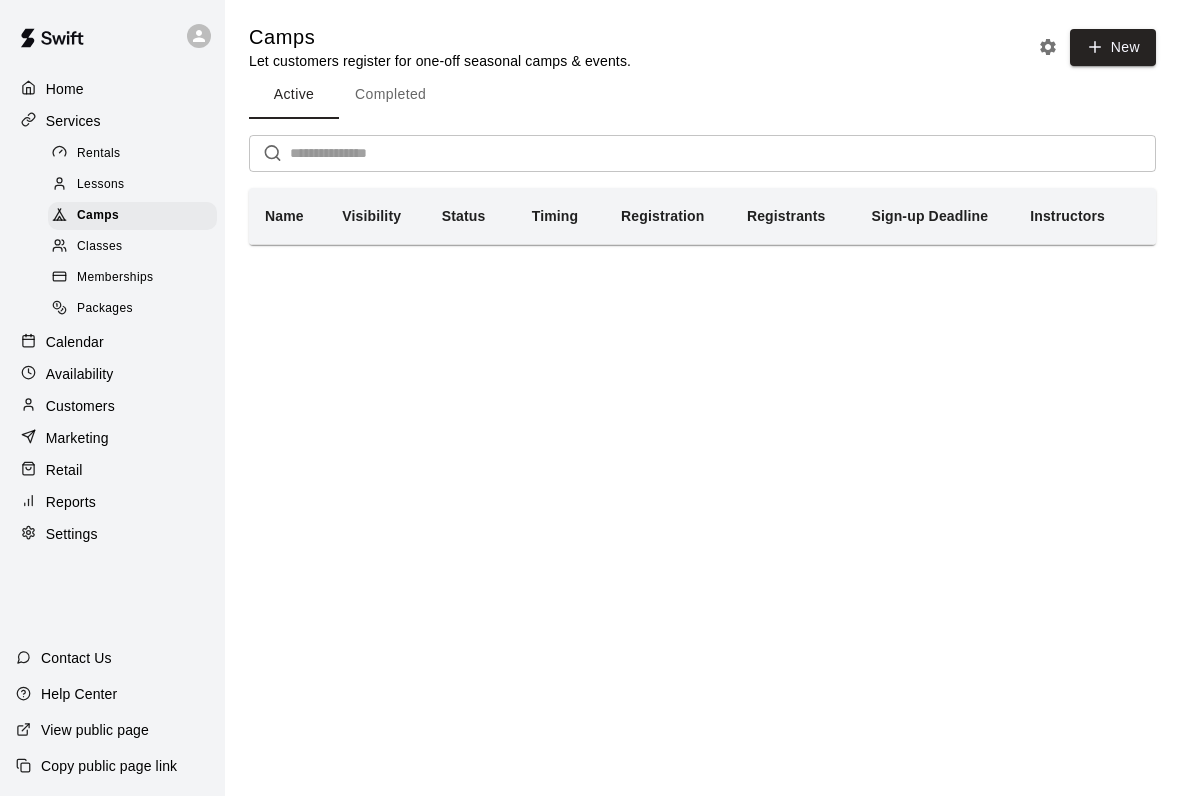 click on "Lessons" at bounding box center (132, 185) 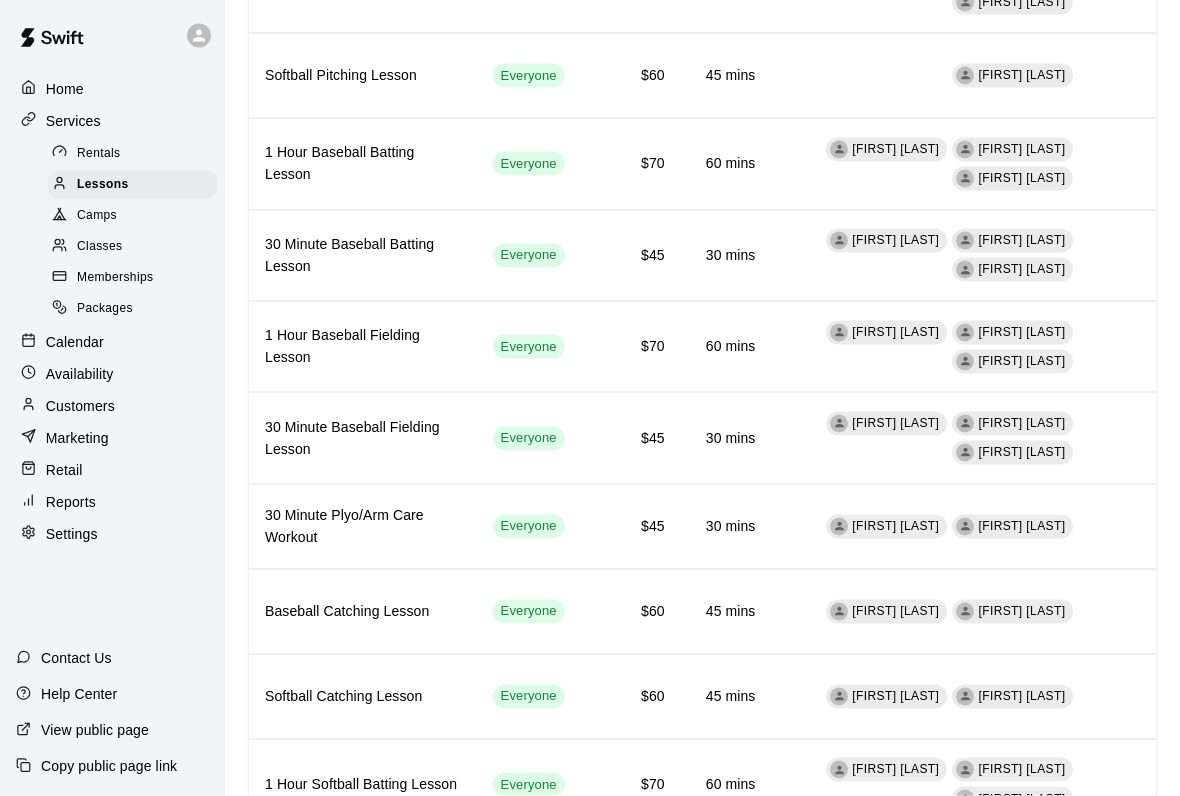 scroll, scrollTop: 281, scrollLeft: 0, axis: vertical 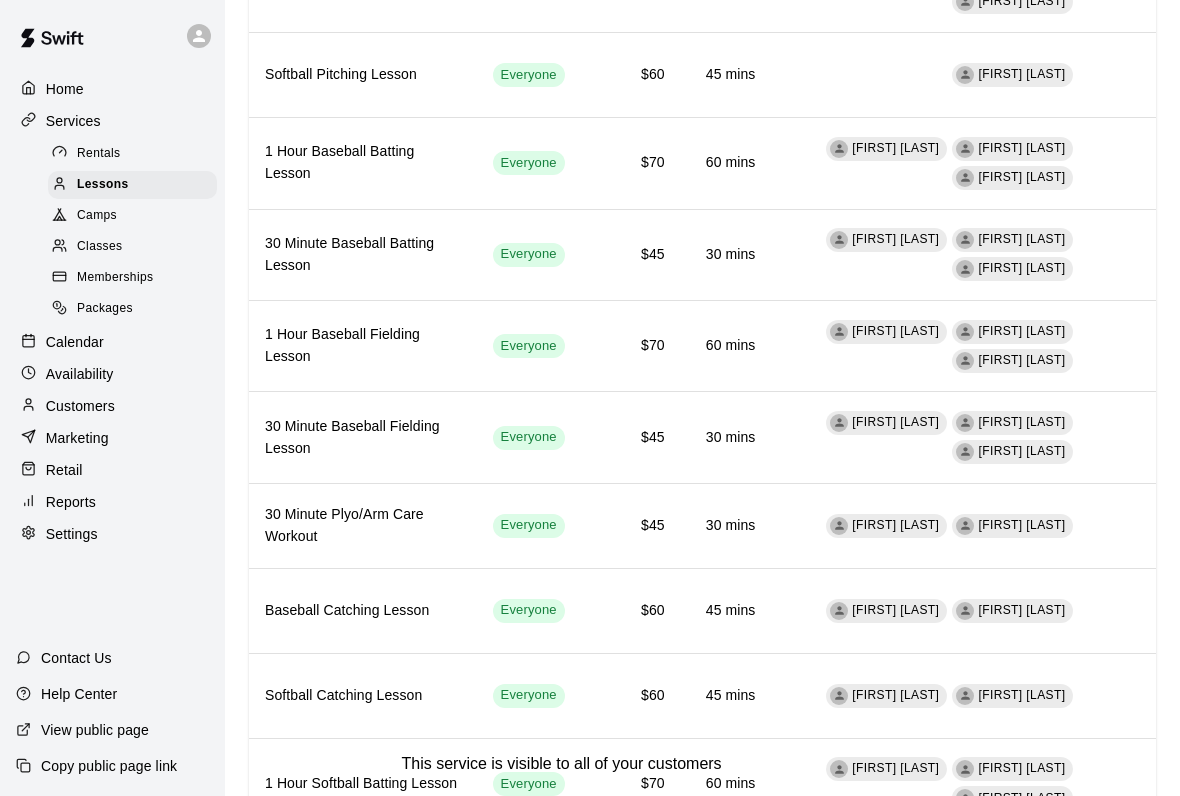 click on "Memberships" at bounding box center (132, 278) 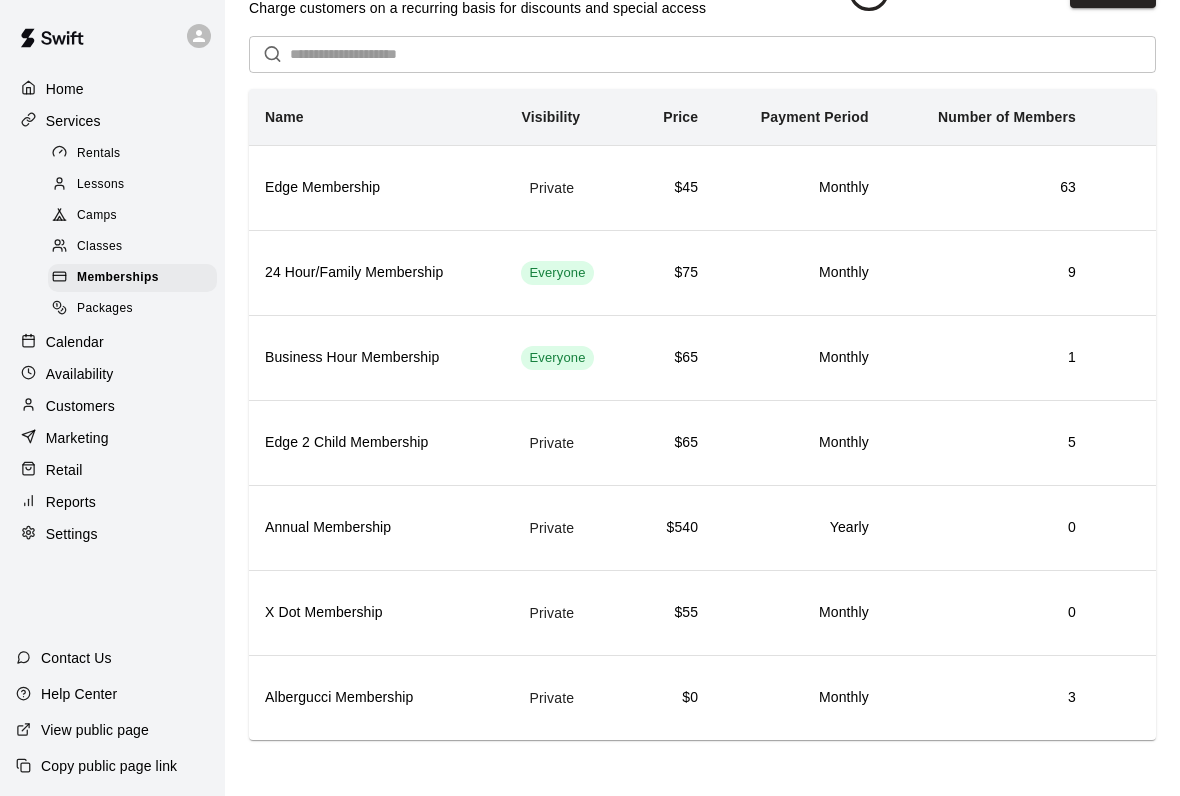 scroll, scrollTop: 0, scrollLeft: 0, axis: both 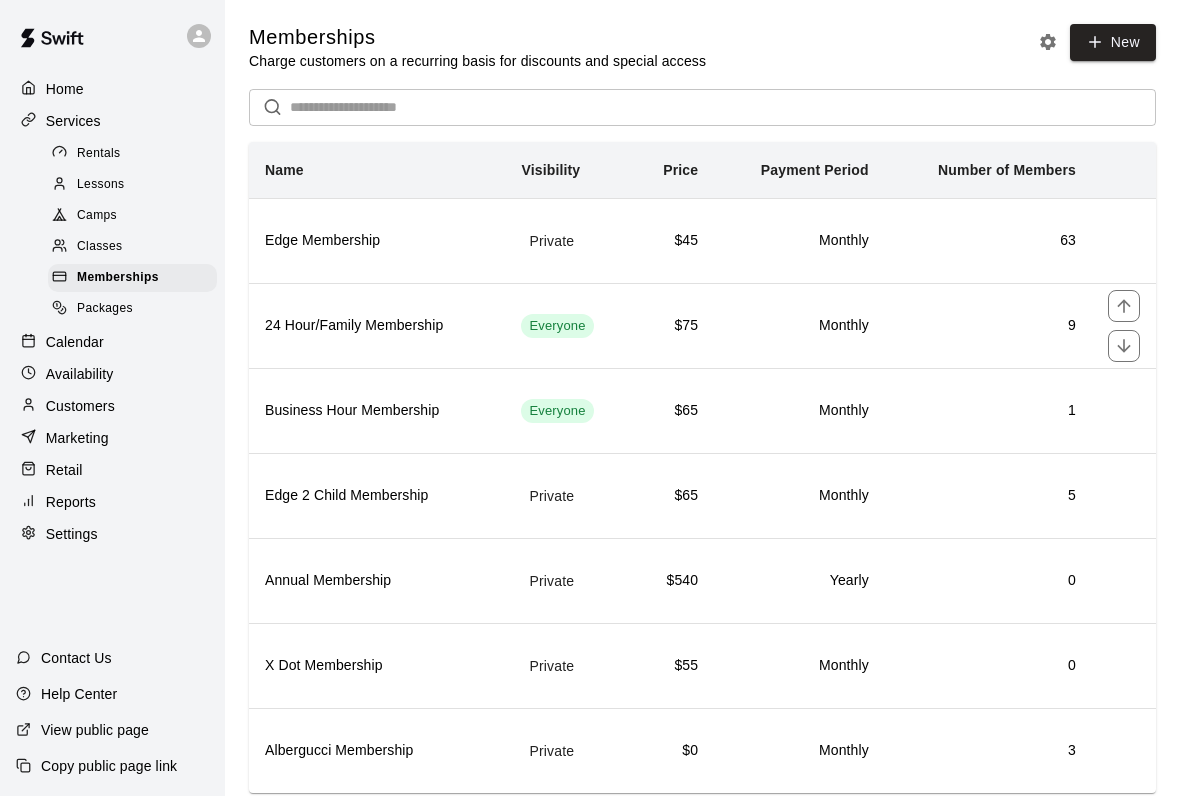 click on "Monthly" at bounding box center (799, 325) 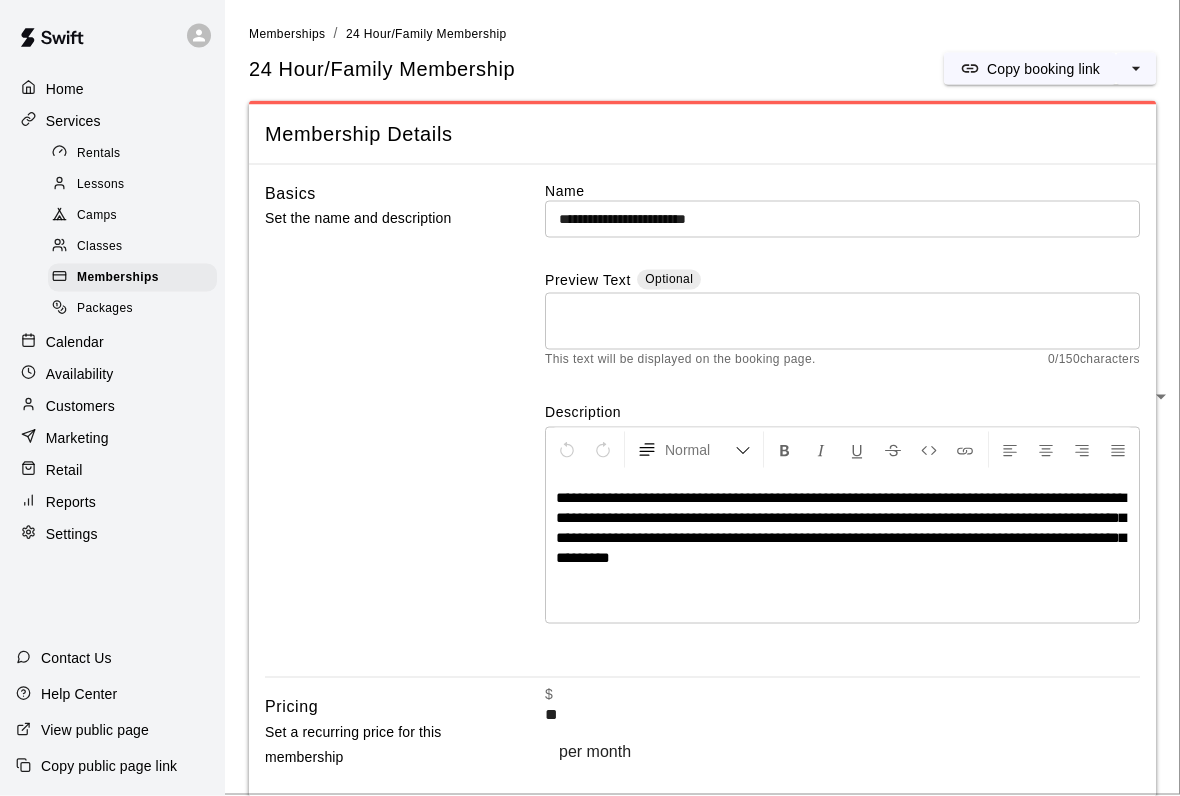 scroll, scrollTop: 0, scrollLeft: 0, axis: both 